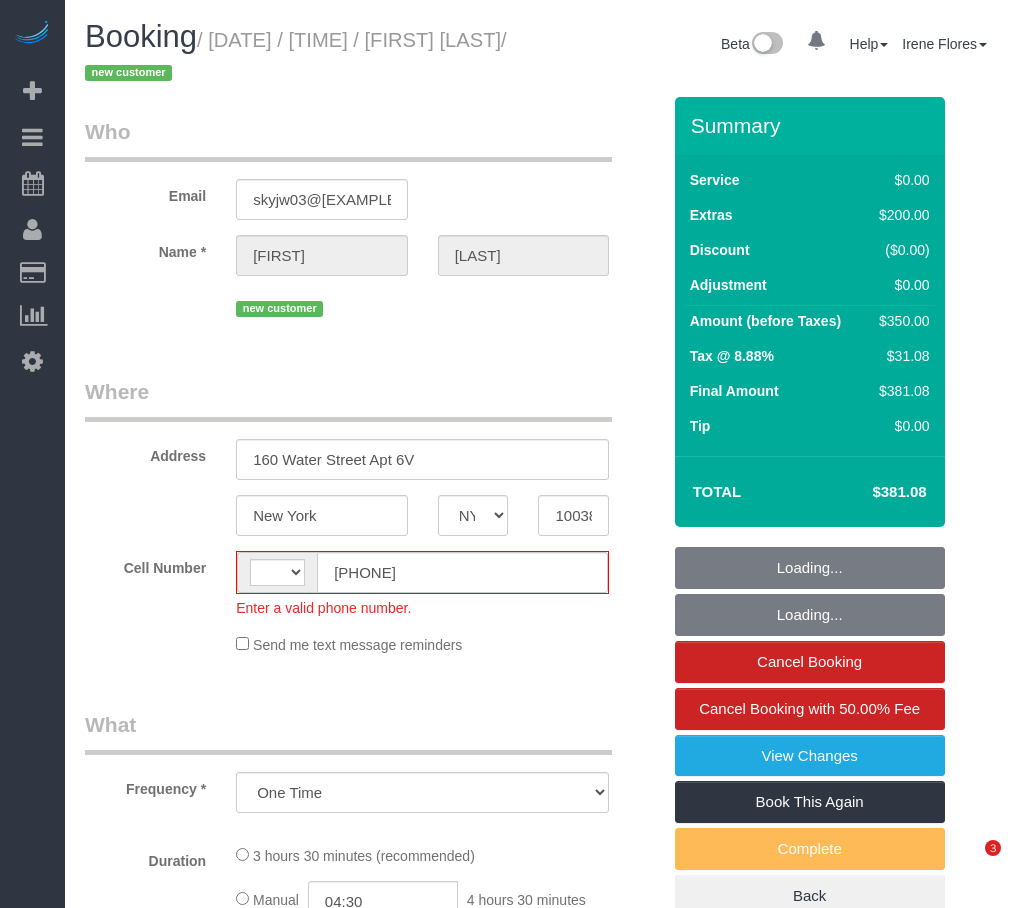 select on "NY" 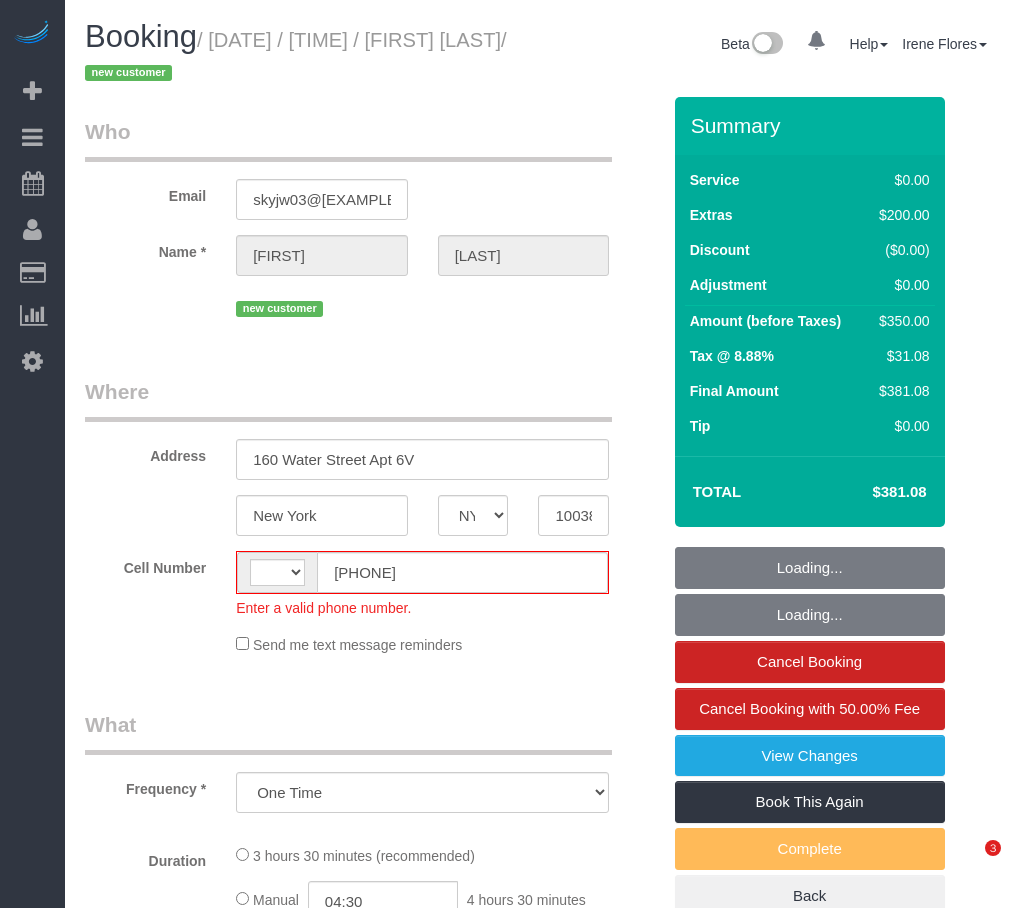 scroll, scrollTop: 470, scrollLeft: 0, axis: vertical 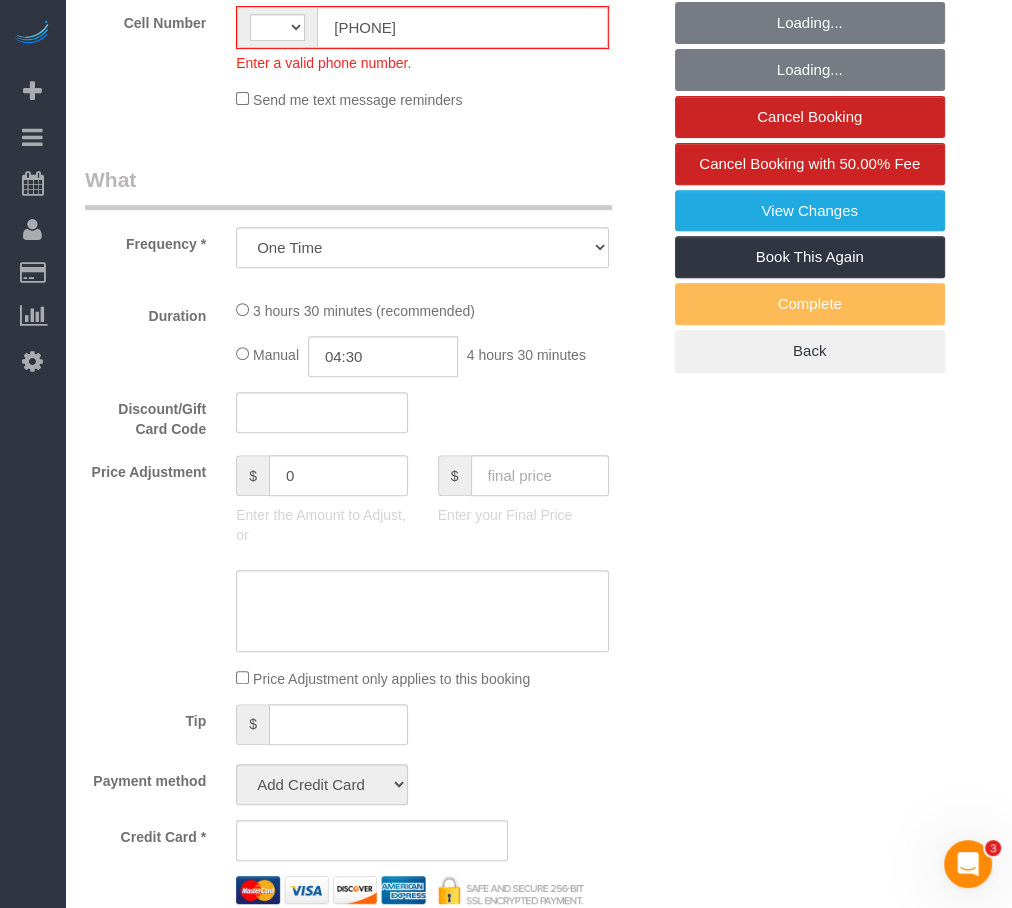 select on "string:US" 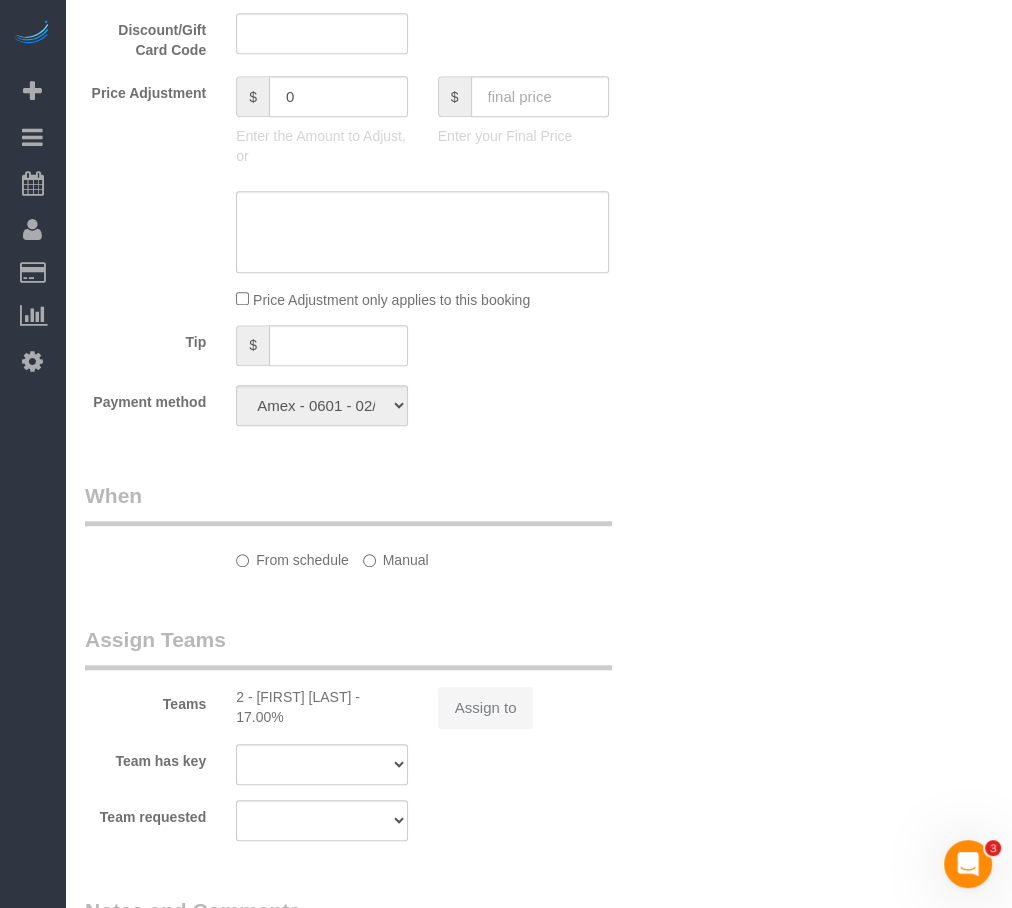 select on "number:89" 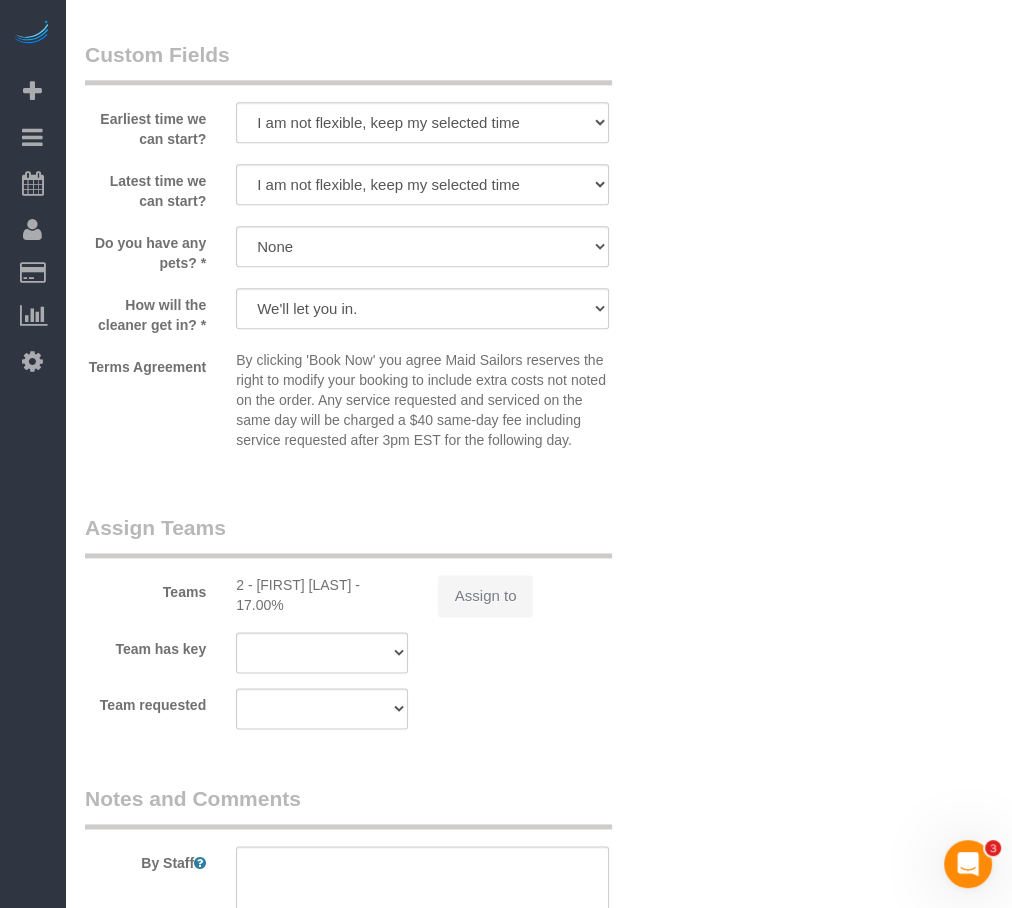 select on "object:1078" 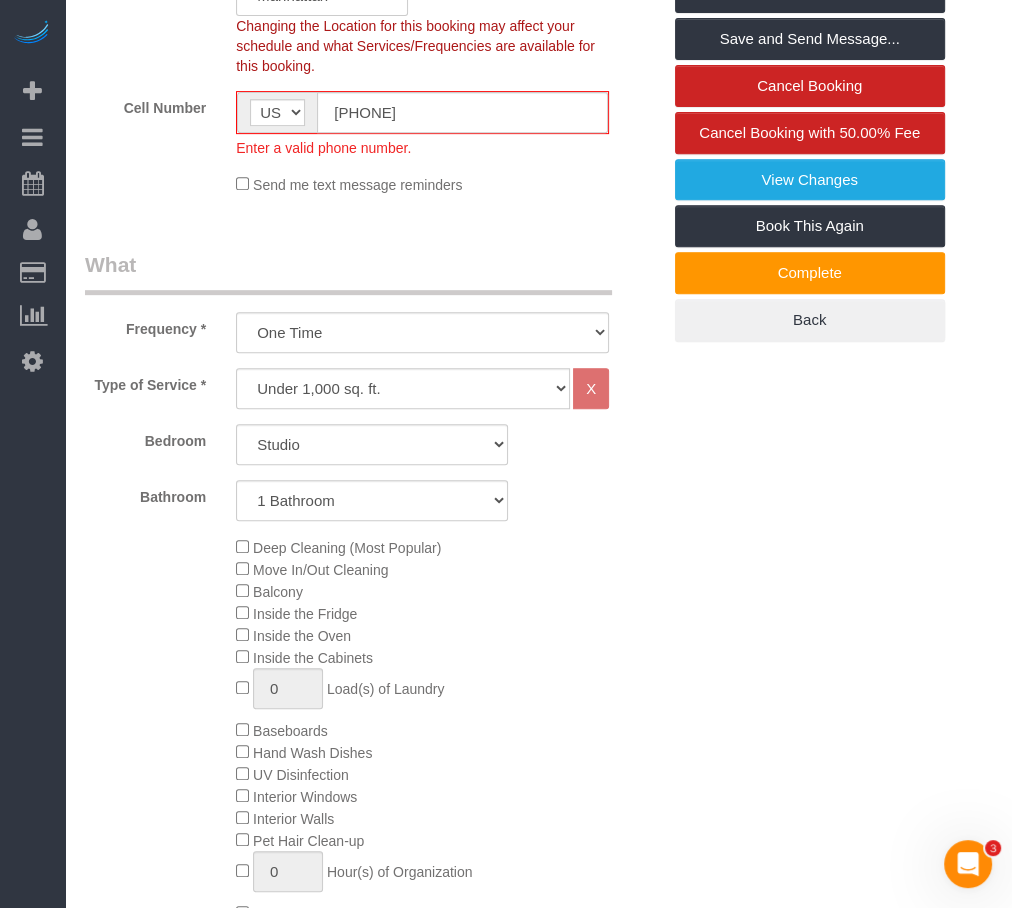 scroll, scrollTop: 534, scrollLeft: 0, axis: vertical 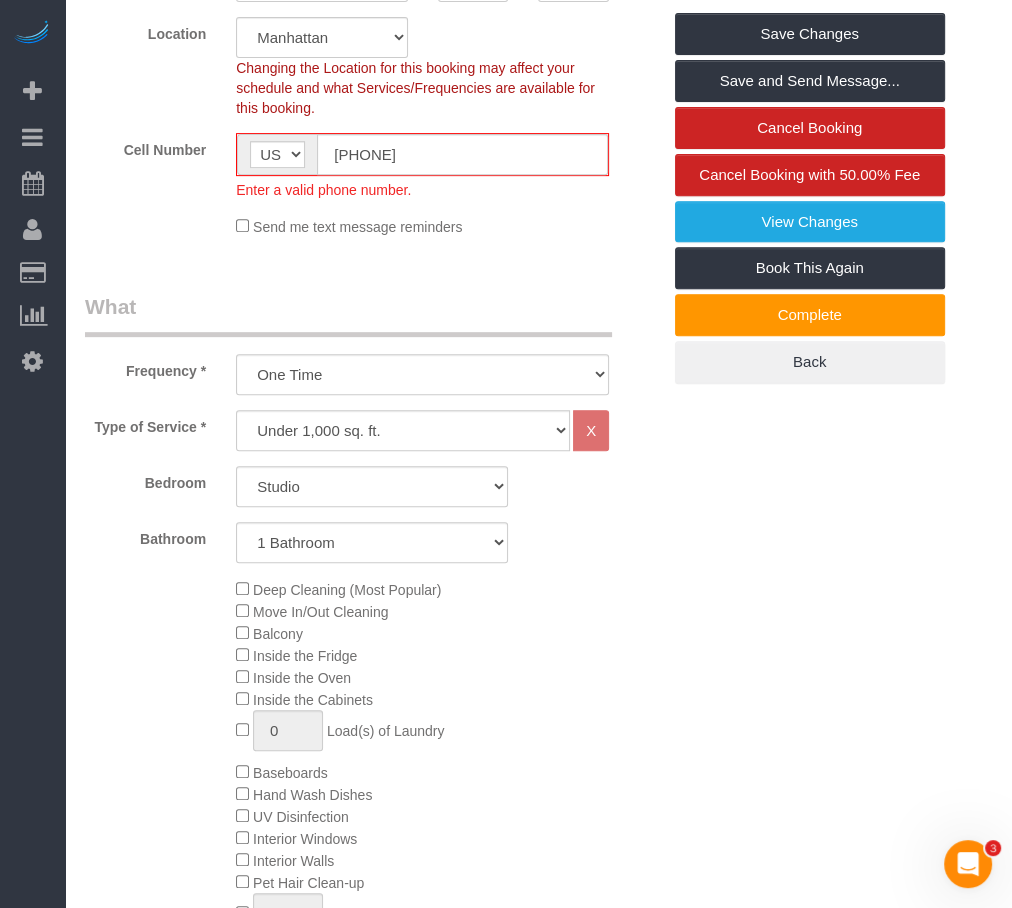 click on "Who
Email
skyjw03@[EXAMPLE.COM]
Name *
Hun
Ryu
new customer
Where
Address
160 Water Street Apt 6V
[CITY]
AK
AL
AR
AZ
CA
CO
CT
DC
DE
FL
GA
HI
IA
ID
IL
IN
KS
KY
LA
MA
MD
ME
MI
MN
MO
MS
MT
NC
ND
NE" at bounding box center [372, 1290] 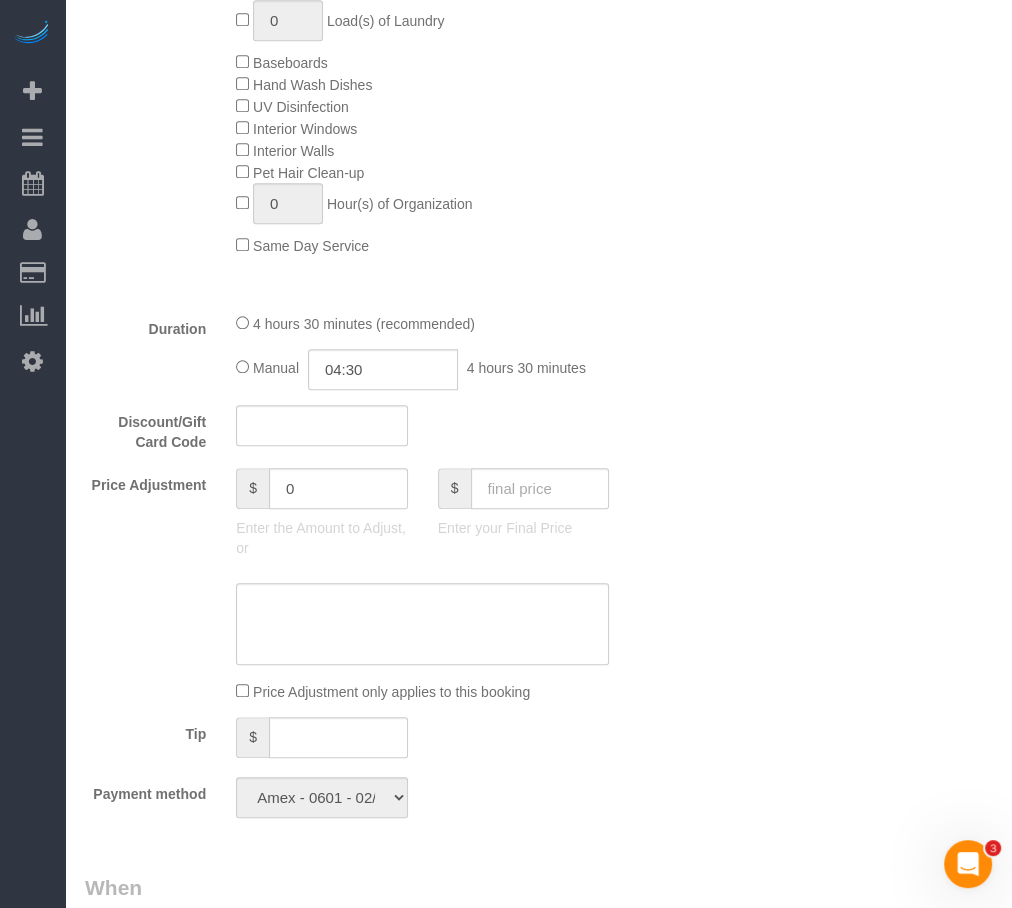 scroll, scrollTop: 1170, scrollLeft: 0, axis: vertical 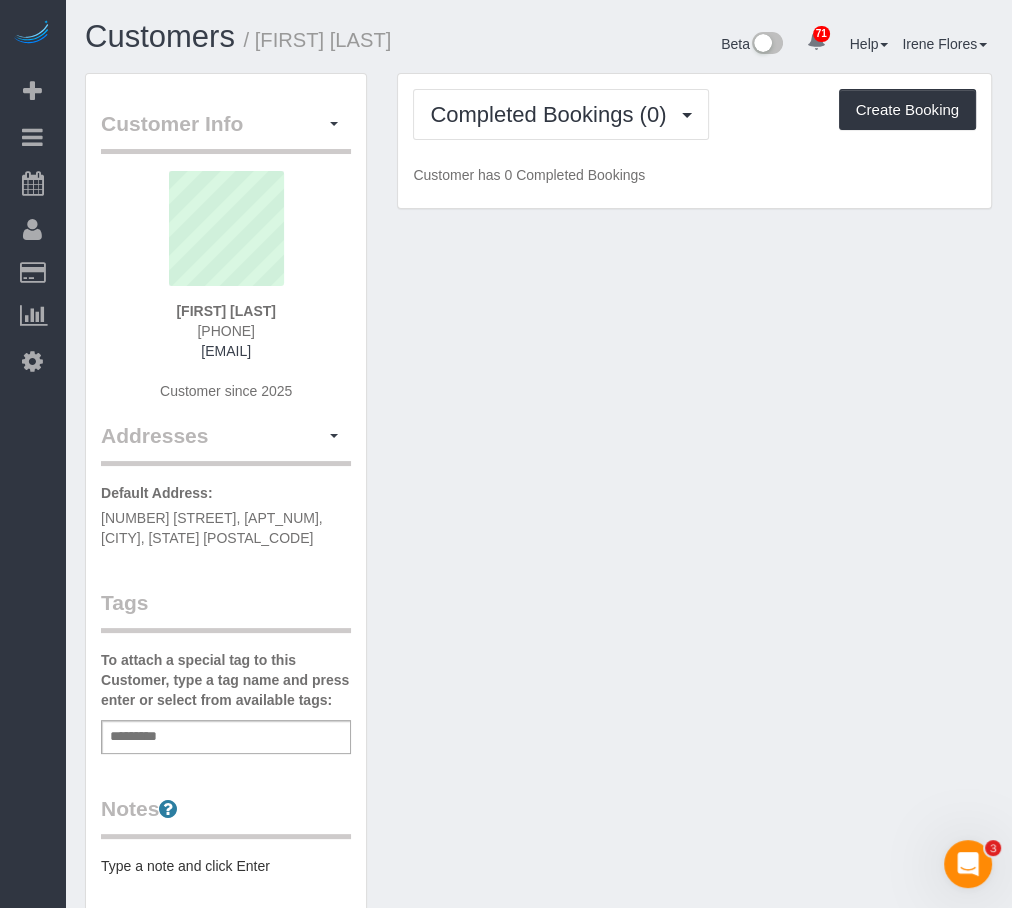 click on "Customer Info
Edit Contact Info
Send Message
Email Preferences
Special Sales Tax
View Changes
Mark as Unconfirmed
Block this Customer
Archive Account
Delete Account
[FIRST] [LAST]
[PHONE]" at bounding box center [538, 763] 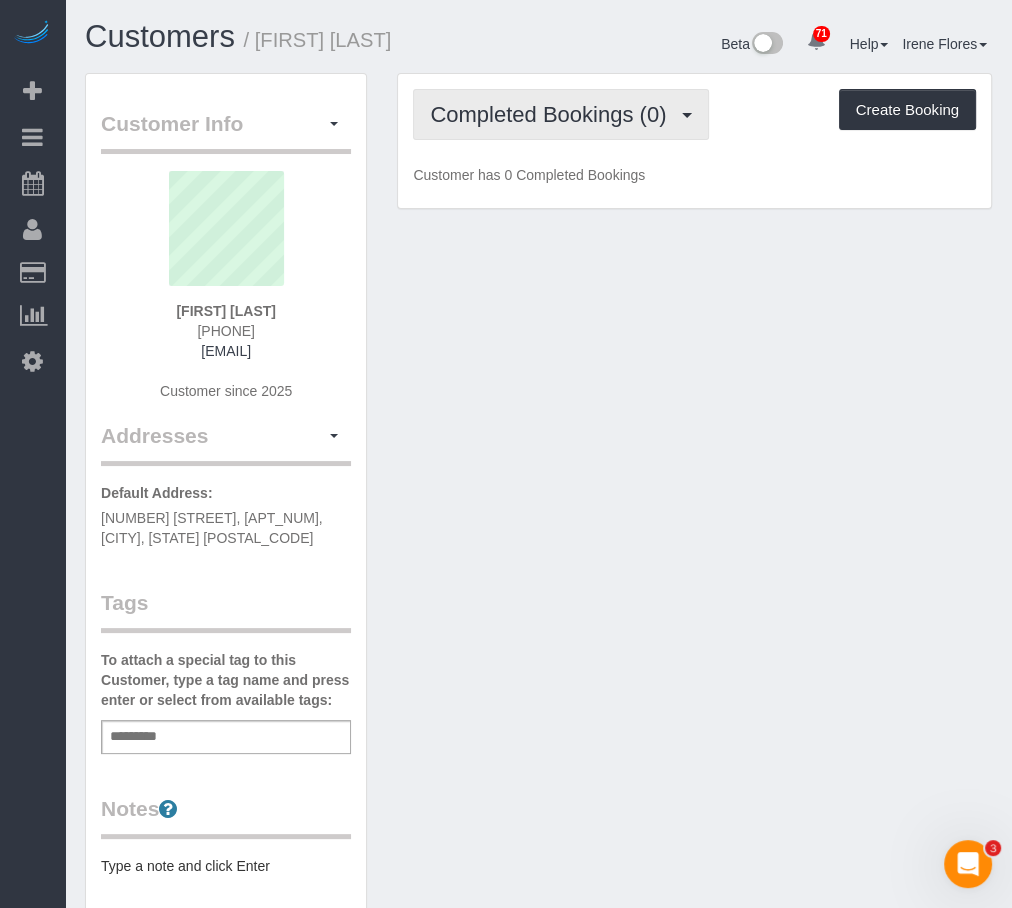 click on "Completed Bookings (0)" at bounding box center [561, 114] 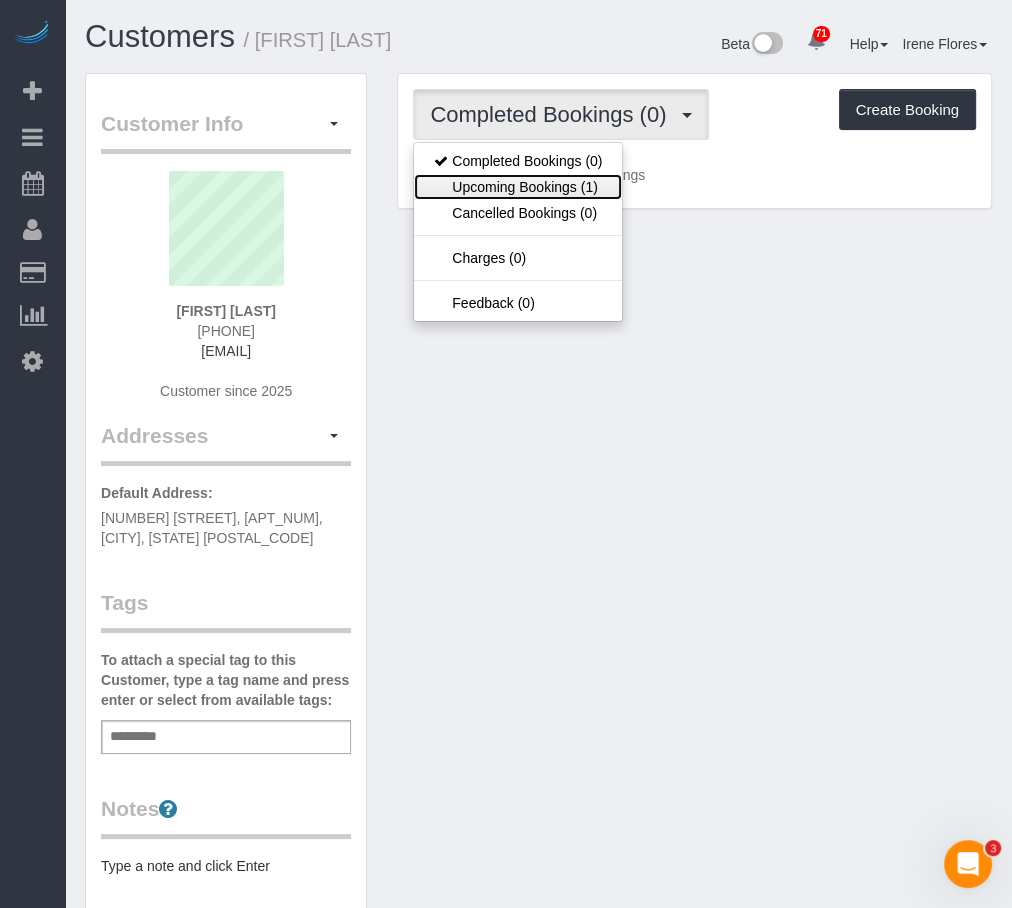 click on "Upcoming Bookings (1)" at bounding box center (518, 187) 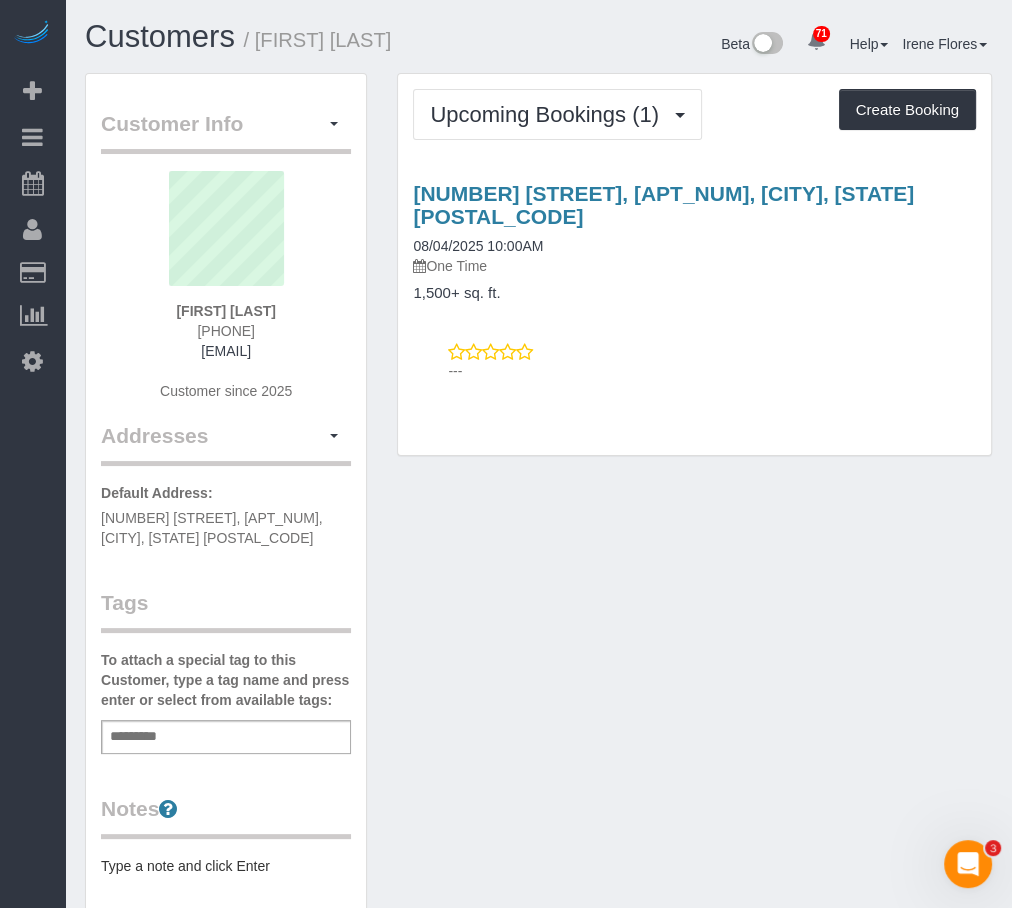 click on "Upcoming Bookings (1)
Completed Bookings (0)
Upcoming Bookings (1)
Cancelled Bookings (0)
Charges (0)
Feedback (0)
Create Booking
Service
Feedback" at bounding box center [694, 264] 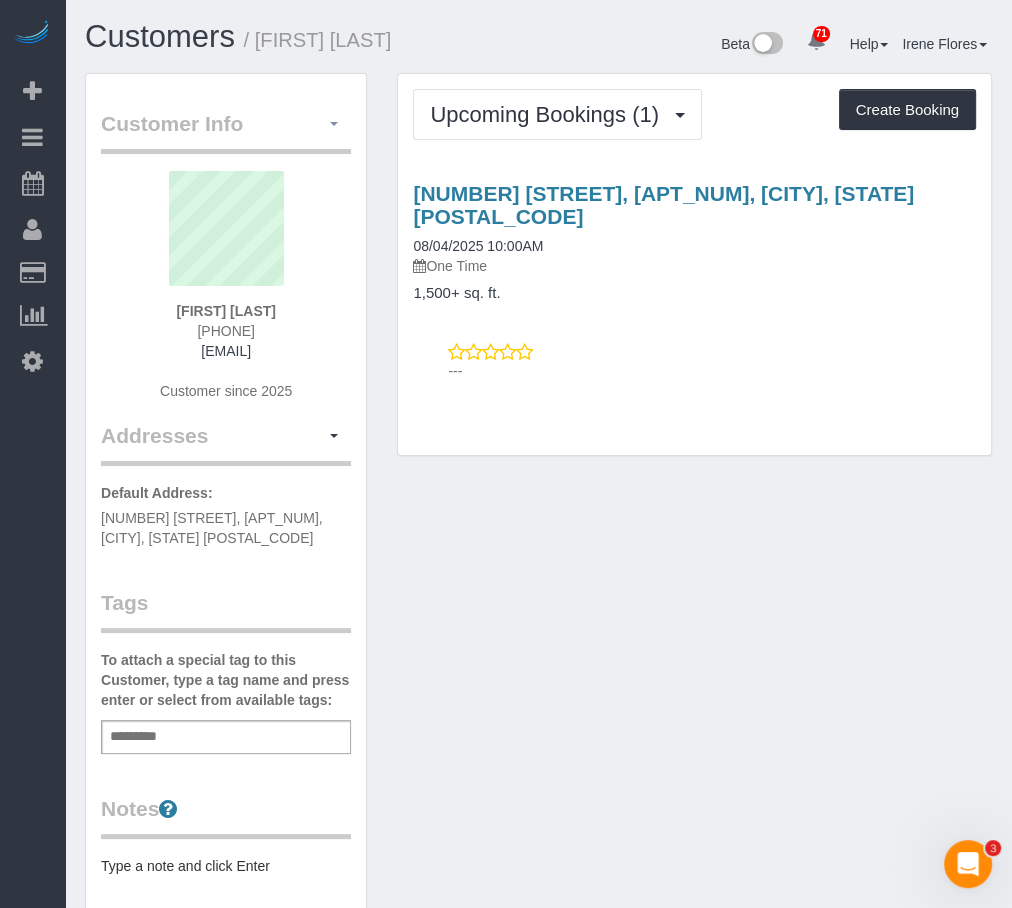click at bounding box center (334, 124) 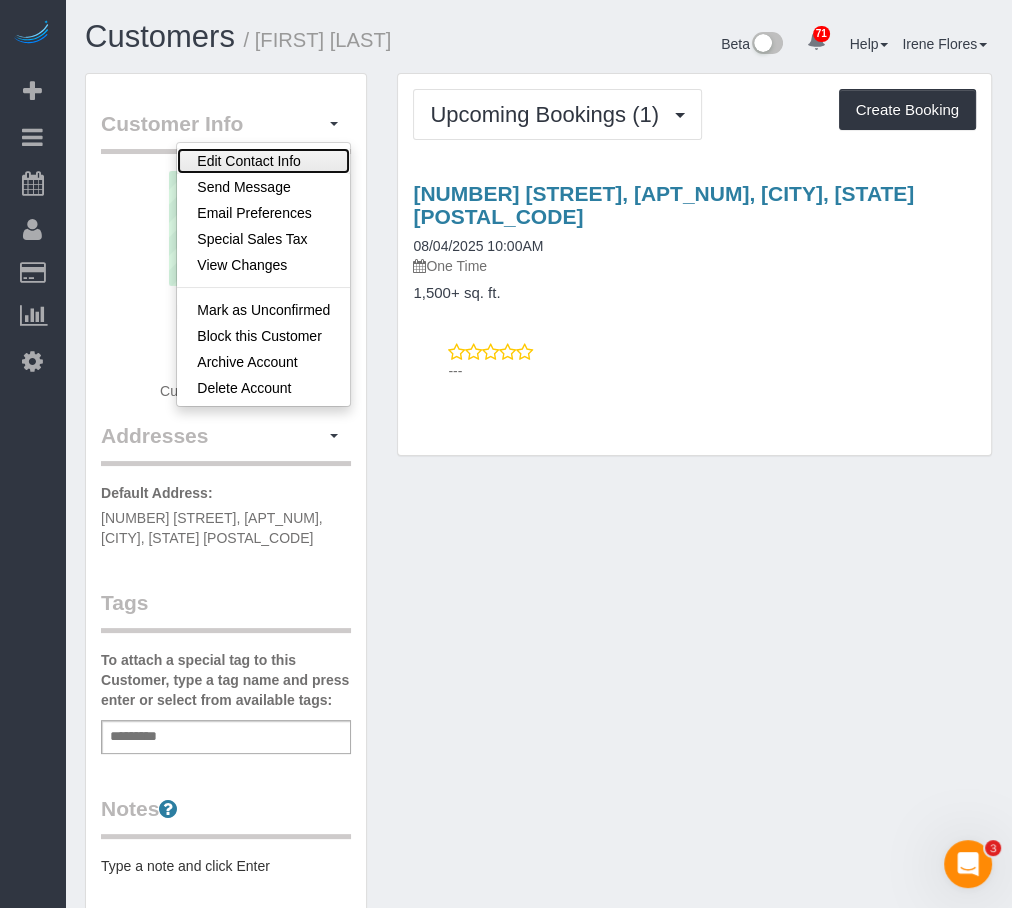 click on "Edit Contact Info" at bounding box center (263, 161) 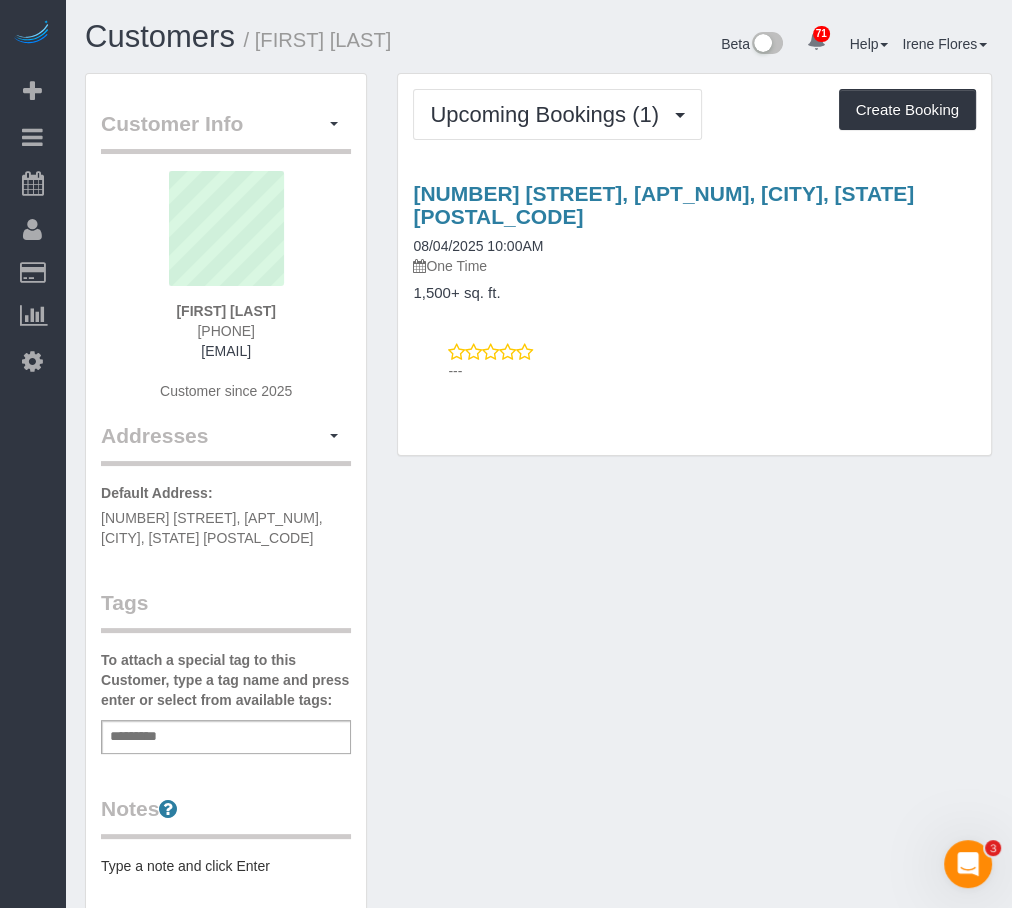 select on "NY" 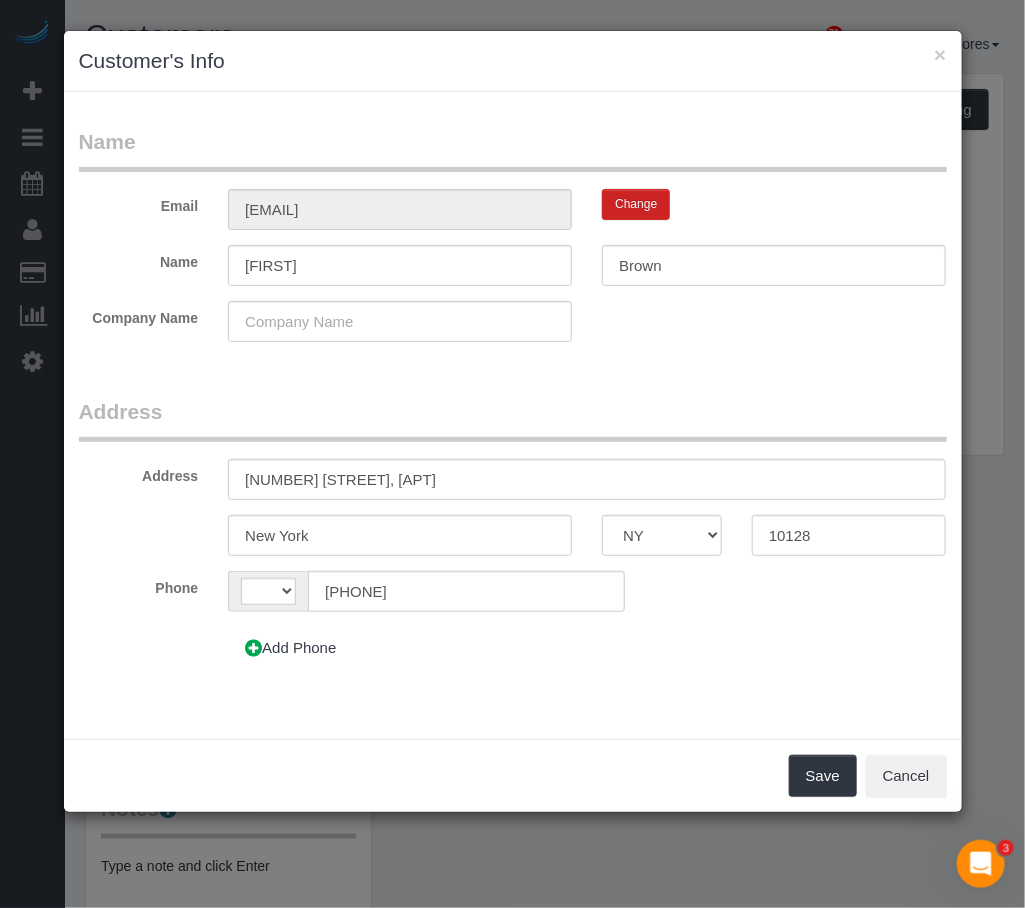 select on "string:US" 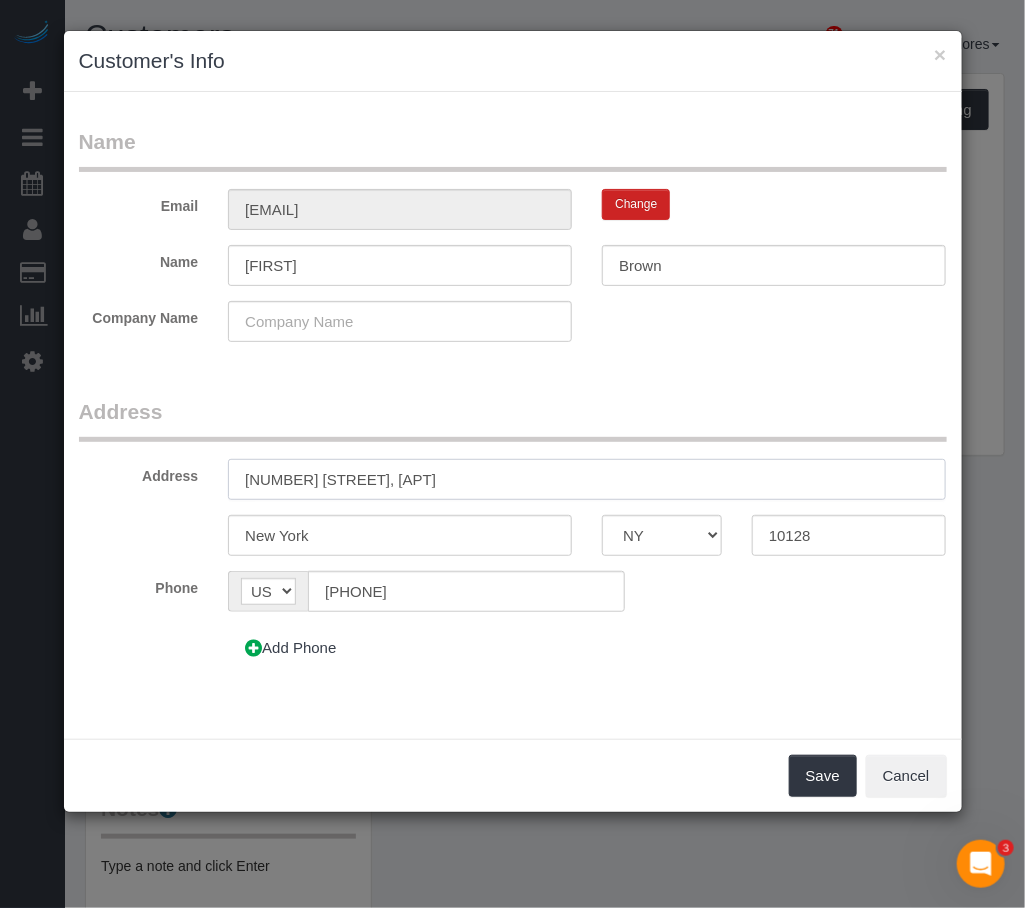 click on "[NUMBER] [STREET], [APT]" at bounding box center (587, 479) 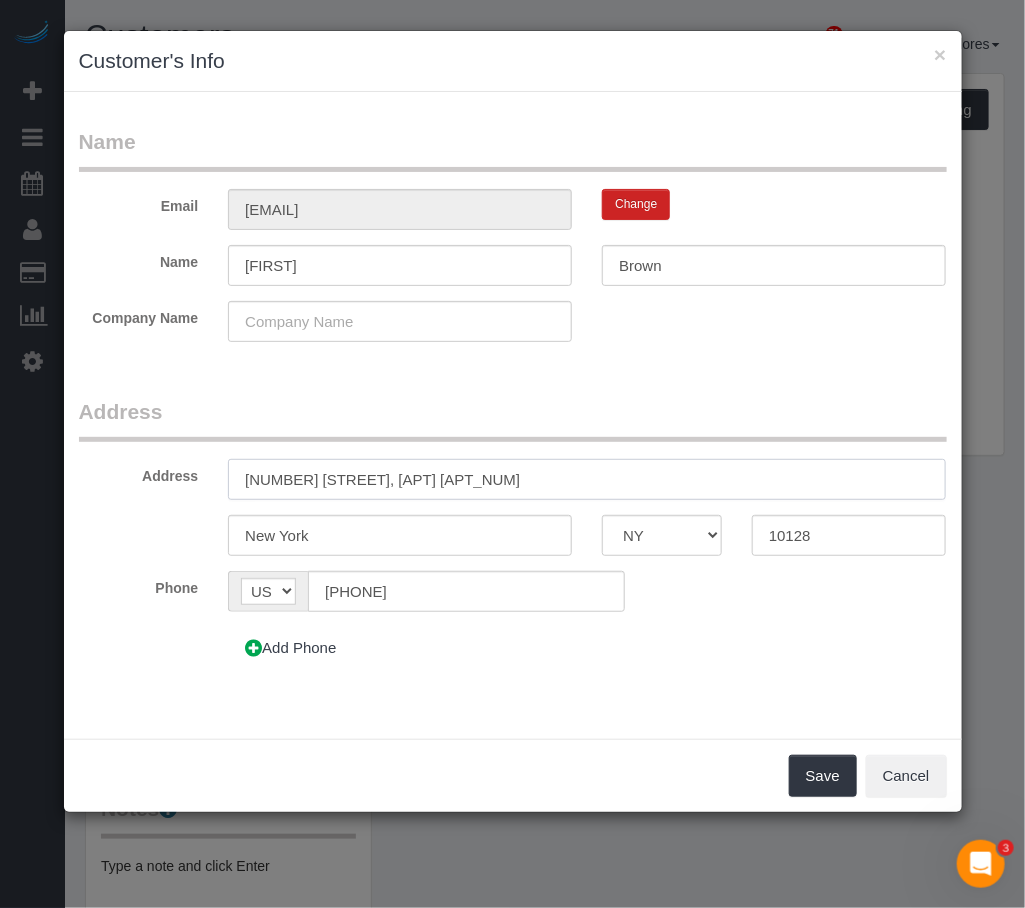type on "[NUMBER] [STREET], [APT] [APT_NUM]" 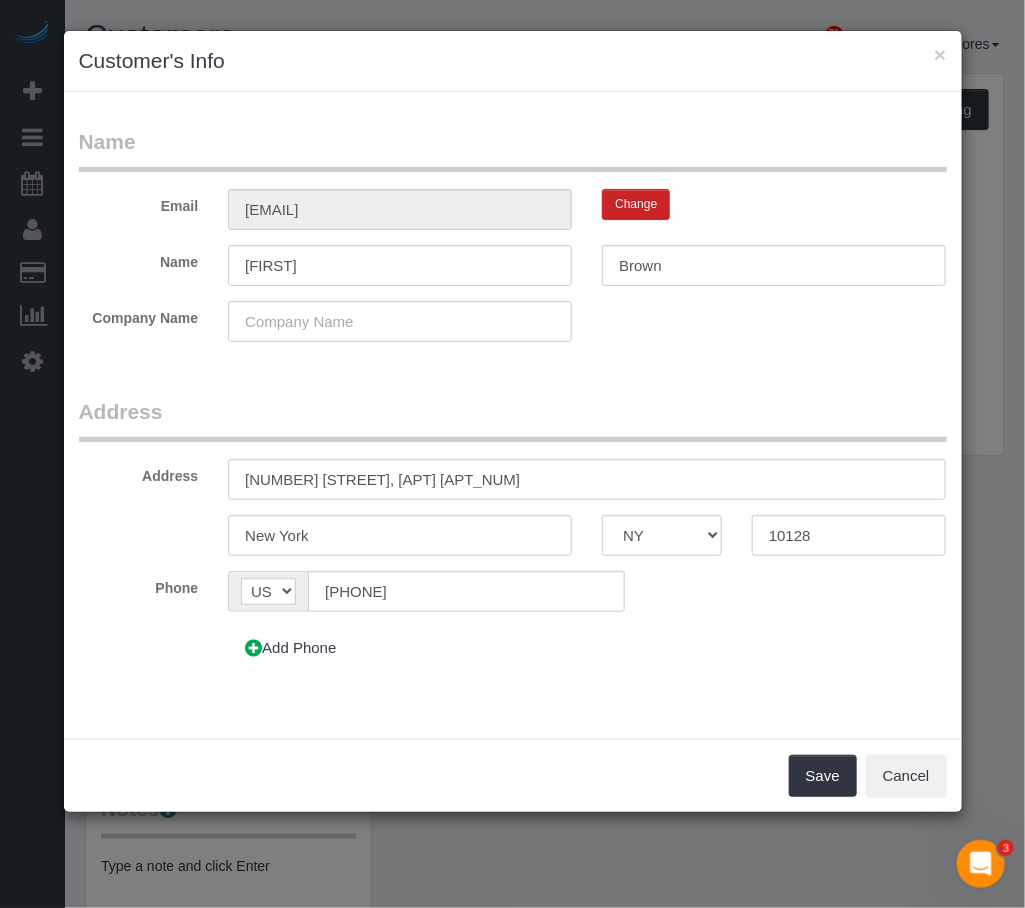 click on "Name
Email
[EMAIL]
Change
Name
[FIRST]
[LAST]
Company Name
Address
Address
[NUMBER] [STREET], [APT] [APT_NUM]
[CITY]
AK AL AR AZ CA CO CT DC DE FL GA HI IA ID IL IN KS KY LA MA MD ME MI MN MO MS MT NC ND NE NH NJ NM NV NY OH OK OR PA RI SC SD TN TX UT VA VT WA WI WV WY
[POSTAL_CODE]
Phone
AF AL DZ AD AO AI AQ AG AR AM AW AU AT AZ BS" at bounding box center [513, 415] 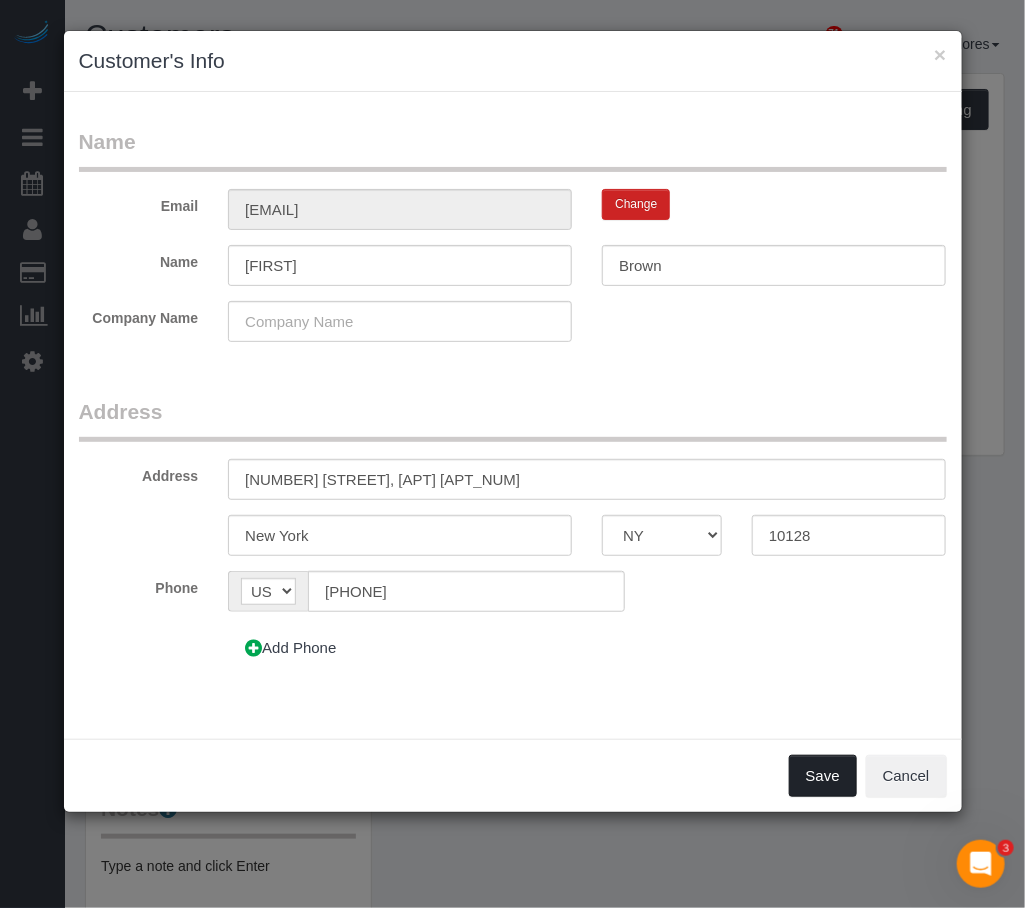 click on "Save" at bounding box center [823, 776] 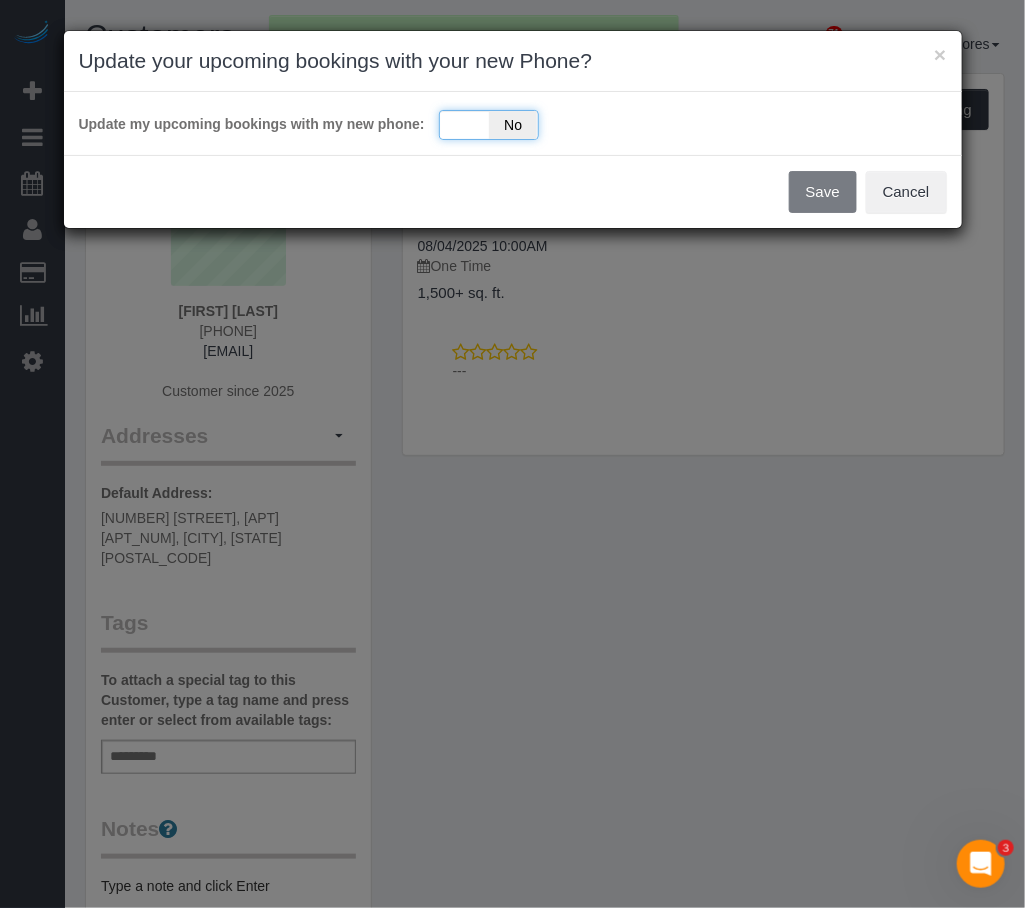 click on "Yes   No" at bounding box center (489, 125) 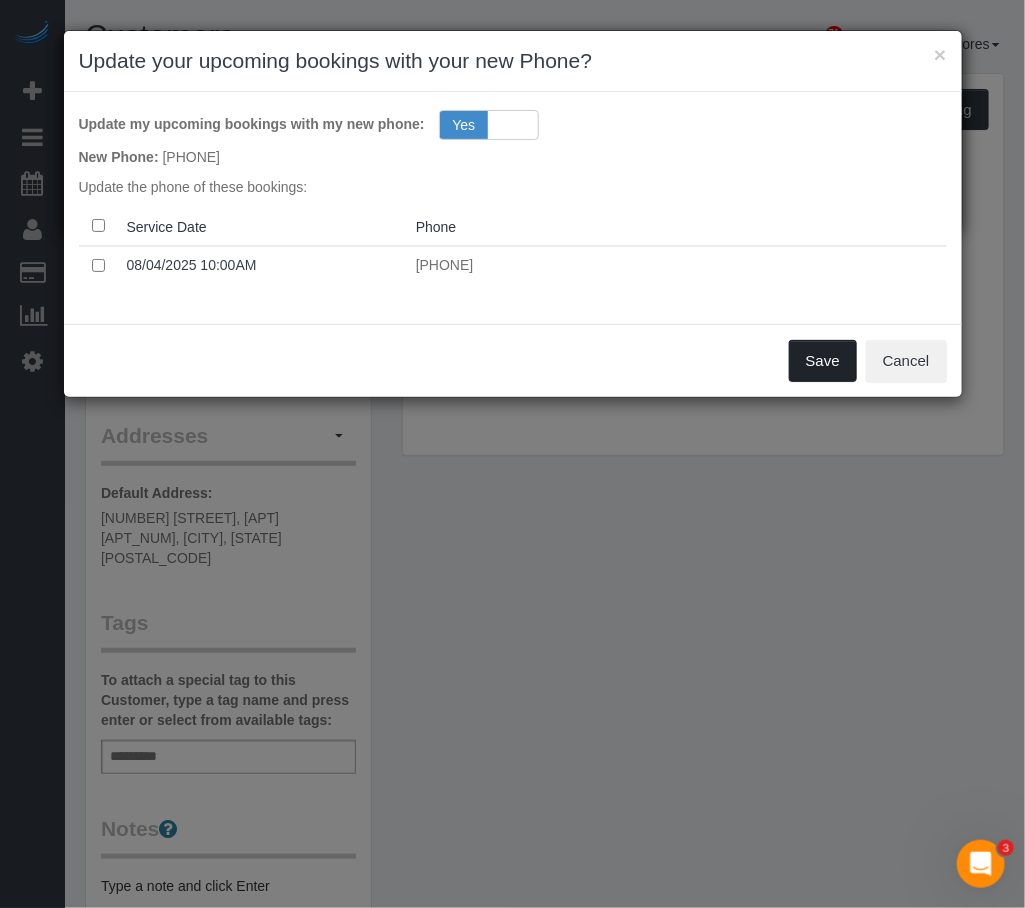 click on "Save" at bounding box center [823, 361] 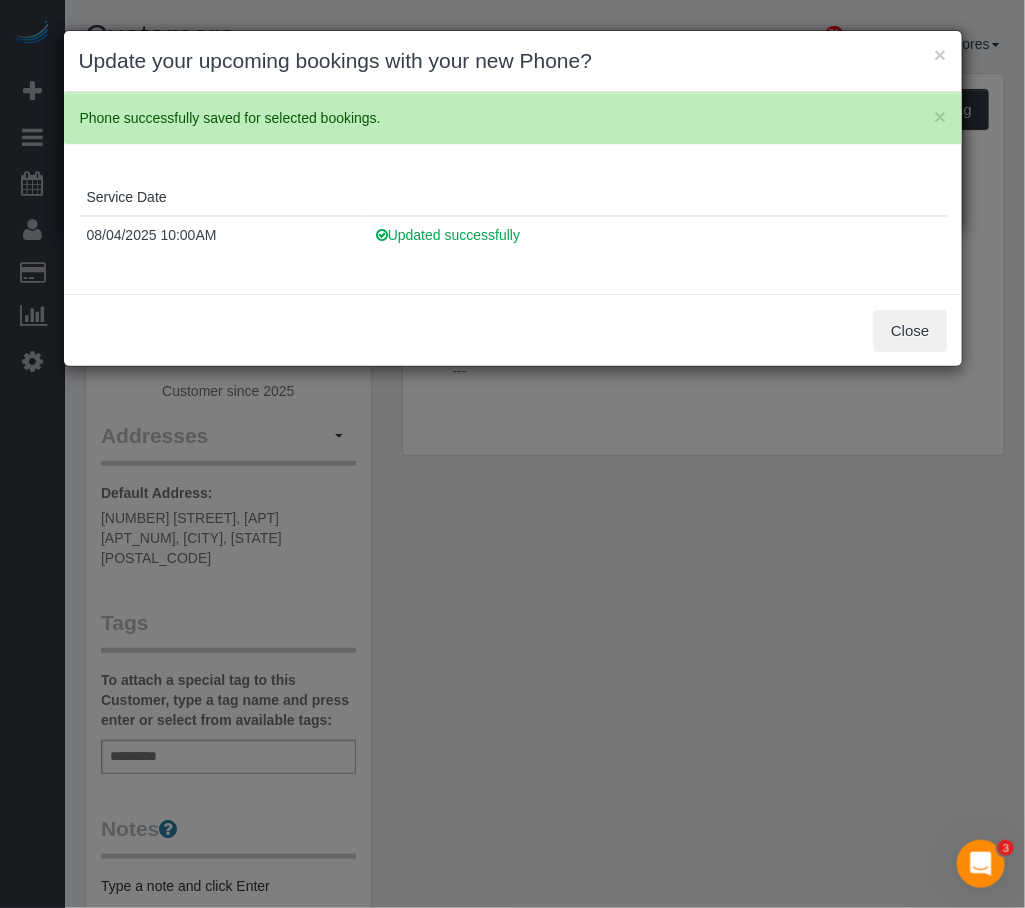 click on "Close" at bounding box center [513, 330] 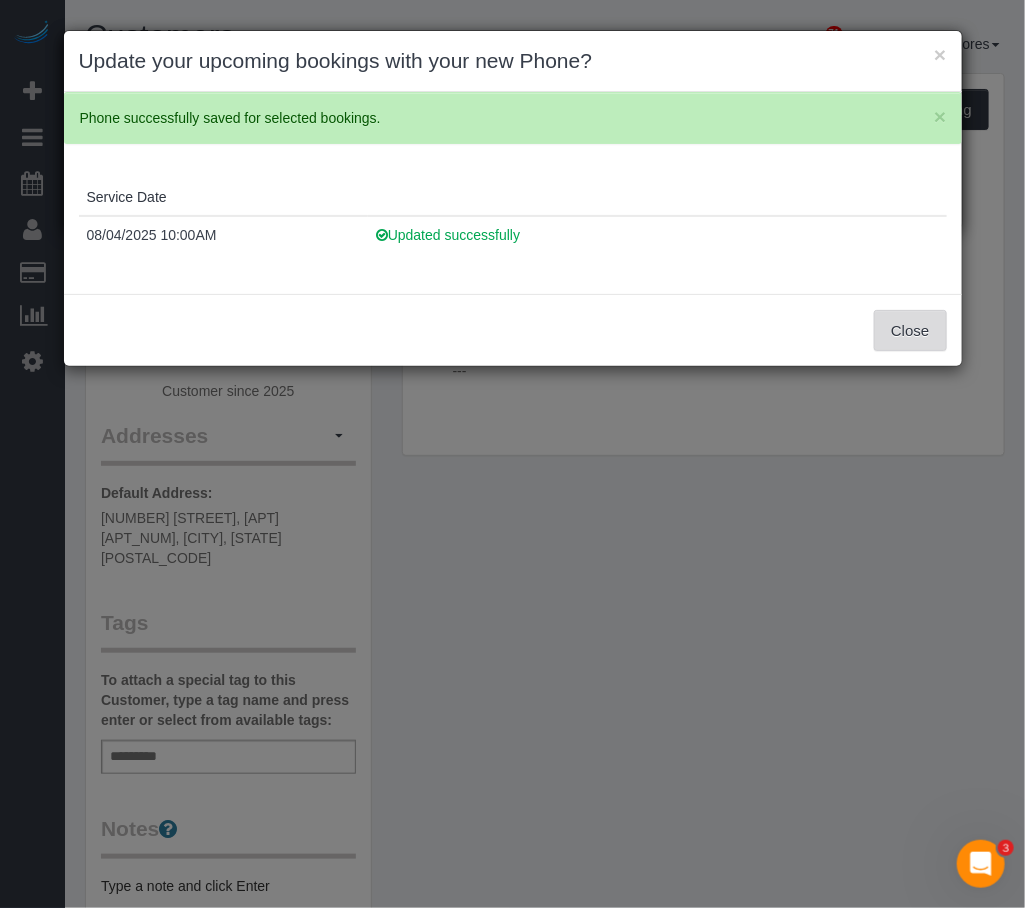 click on "Close" at bounding box center (910, 331) 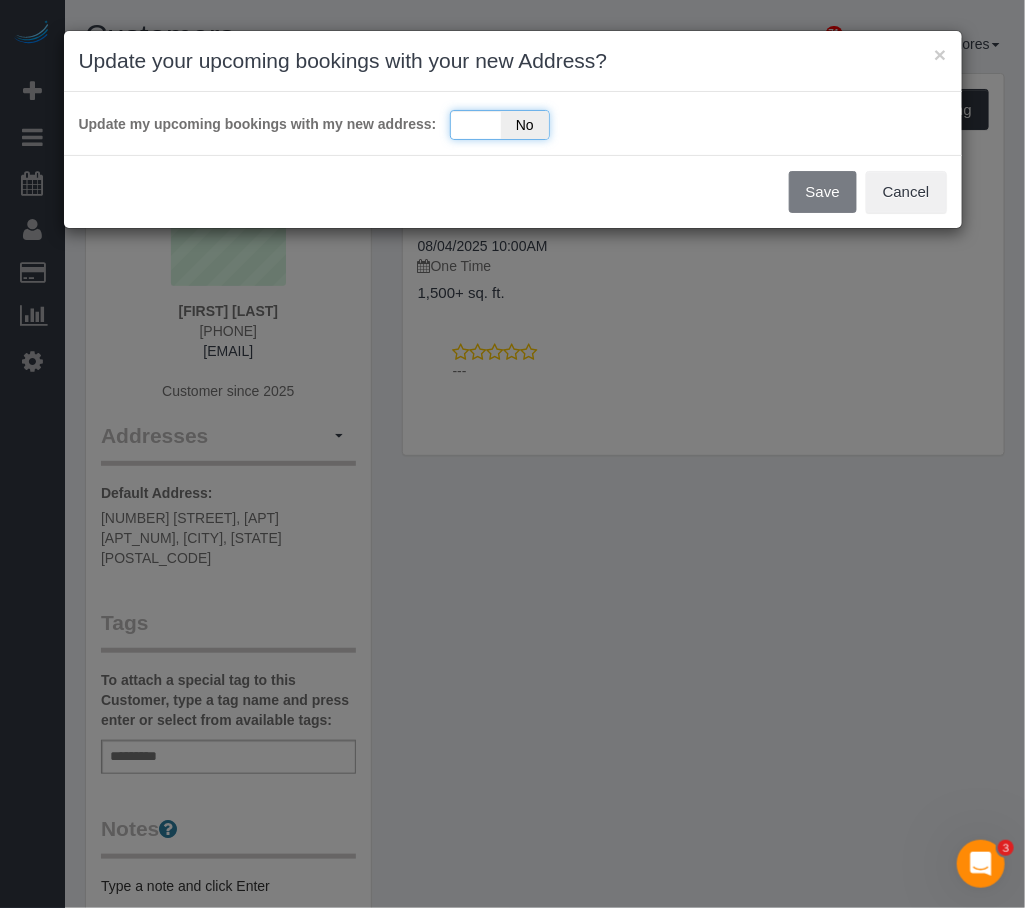 click on "No" at bounding box center [525, 125] 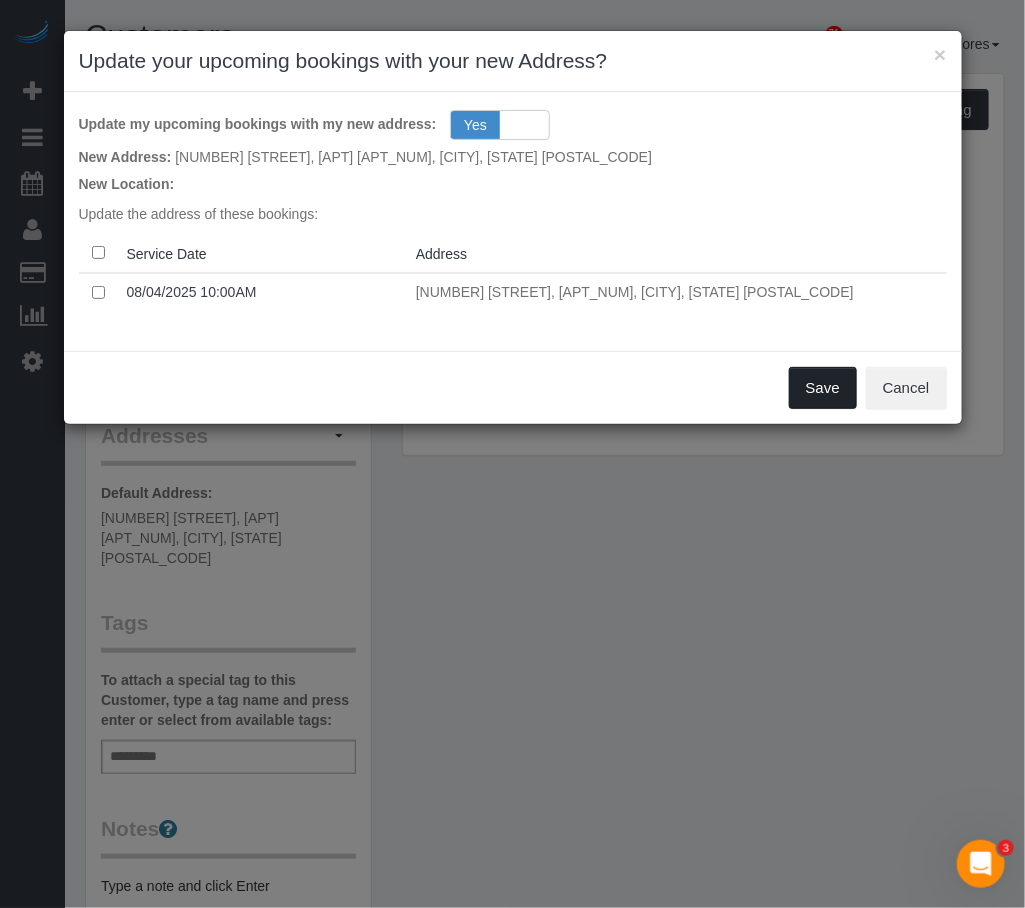 click on "Save" at bounding box center [823, 388] 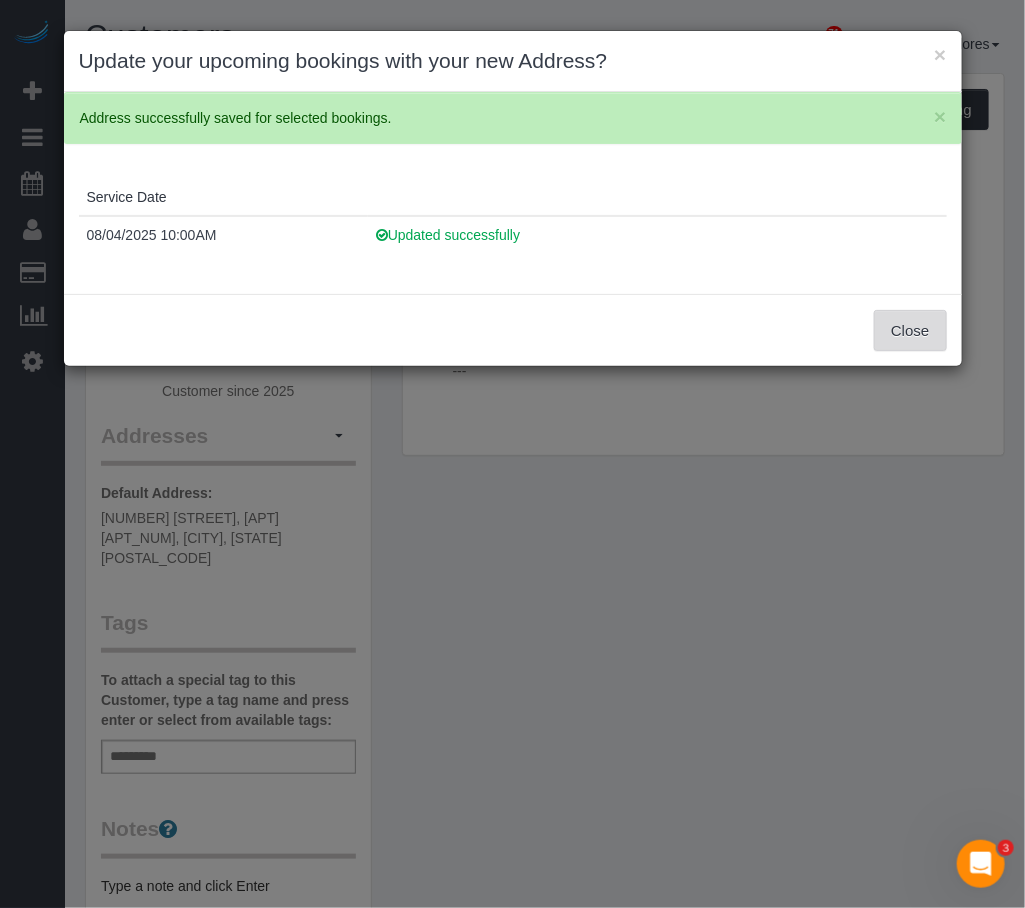 click on "Close" at bounding box center (910, 331) 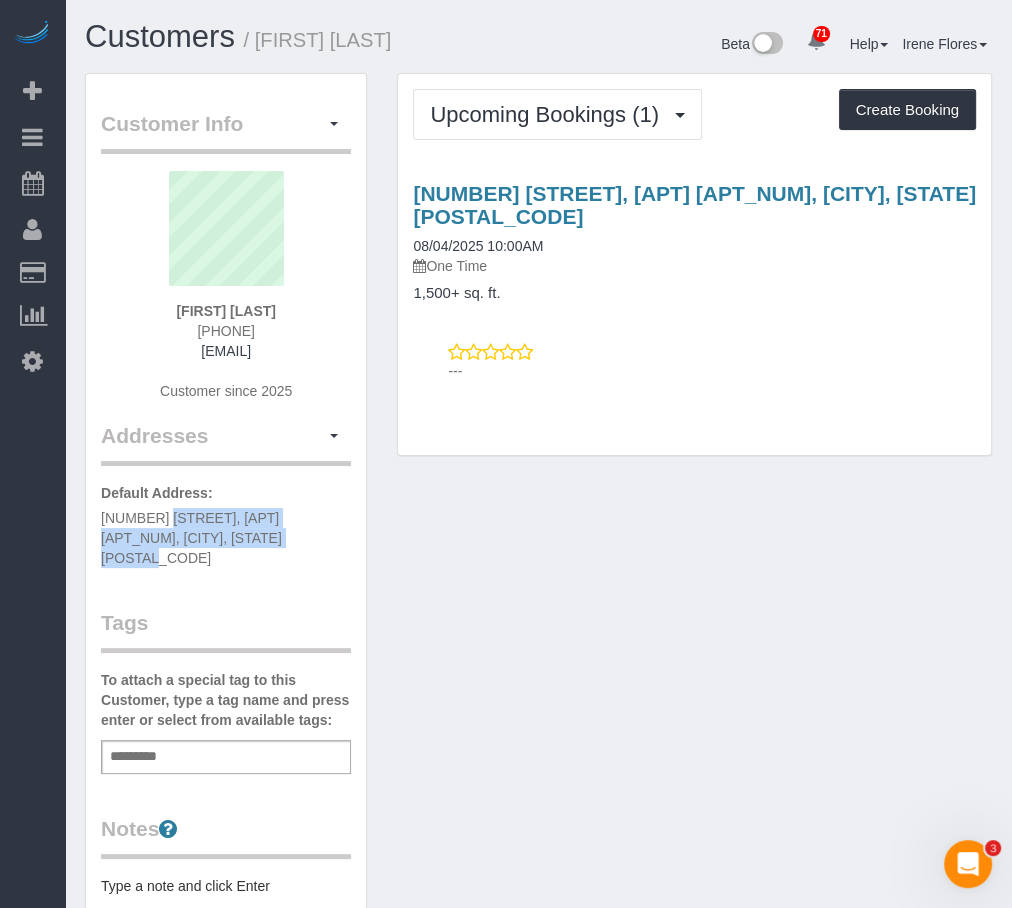 drag, startPoint x: 198, startPoint y: 522, endPoint x: 110, endPoint y: 512, distance: 88.56636 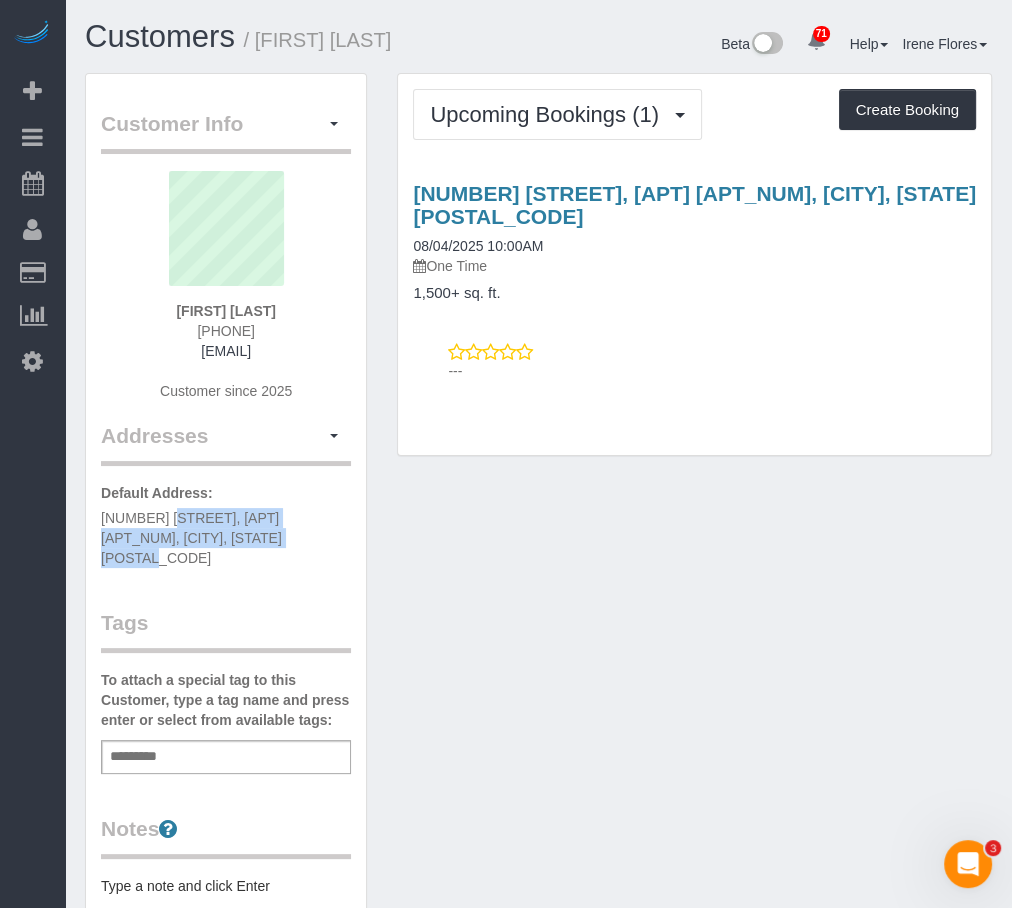 copy on "[NUMBER] [STREET], [APT] [APT_NUM], [CITY], [STATE] [POSTAL_CODE]" 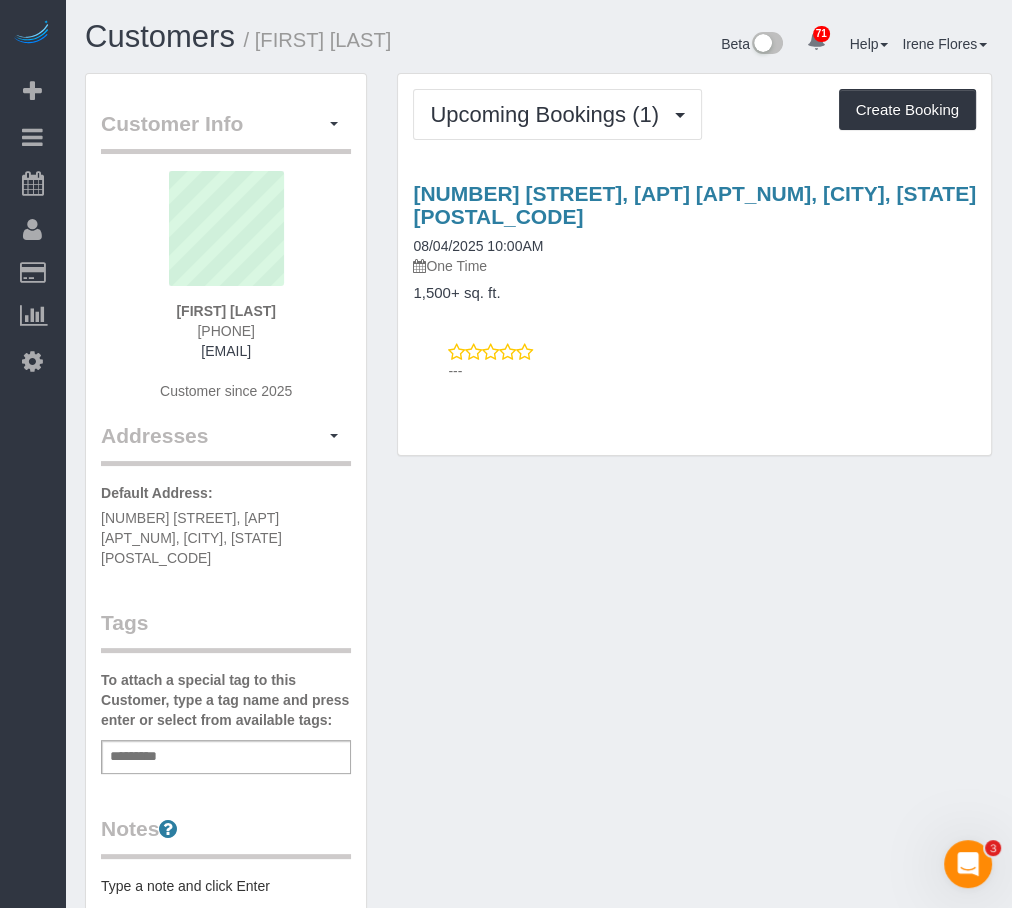 click on "[NUMBER] [STREET], [APT] [APT_NUM], [CITY], [STATE] [POSTAL_CODE]
[DATE] [TIME]
One Time
1,500+ sq. ft.
---" at bounding box center [694, 277] 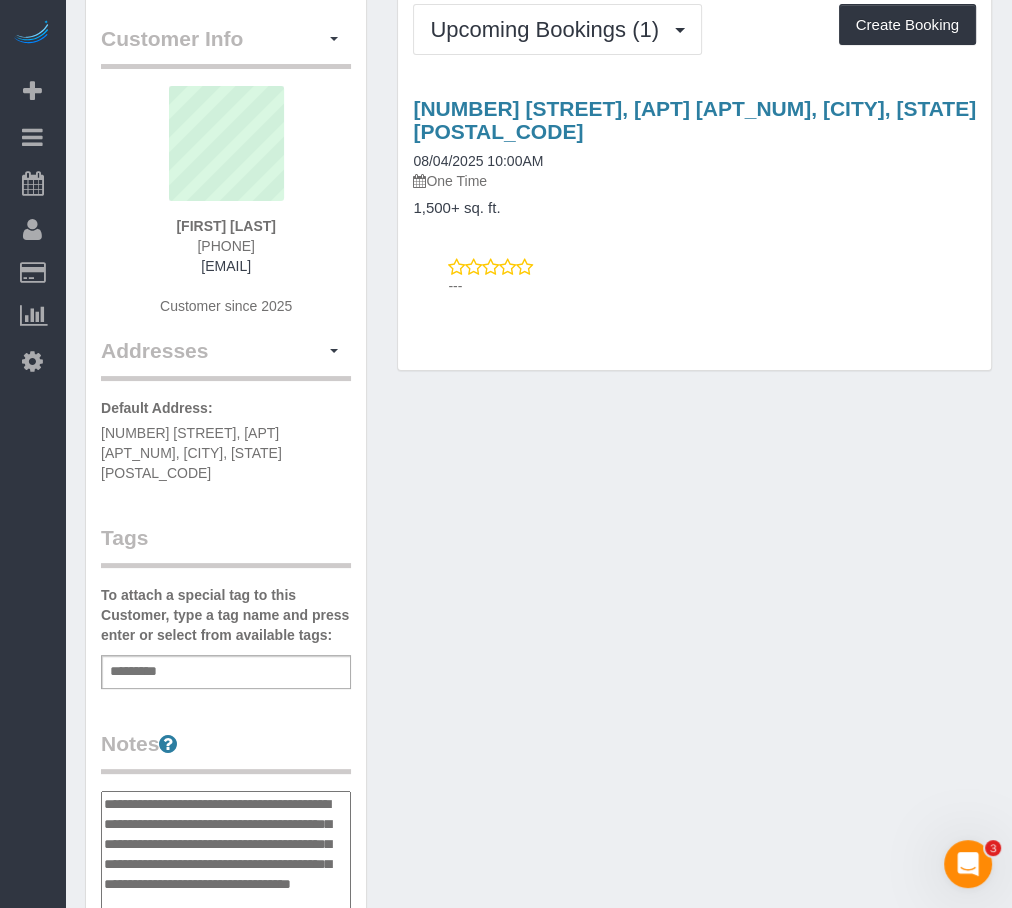 scroll, scrollTop: 105, scrollLeft: 0, axis: vertical 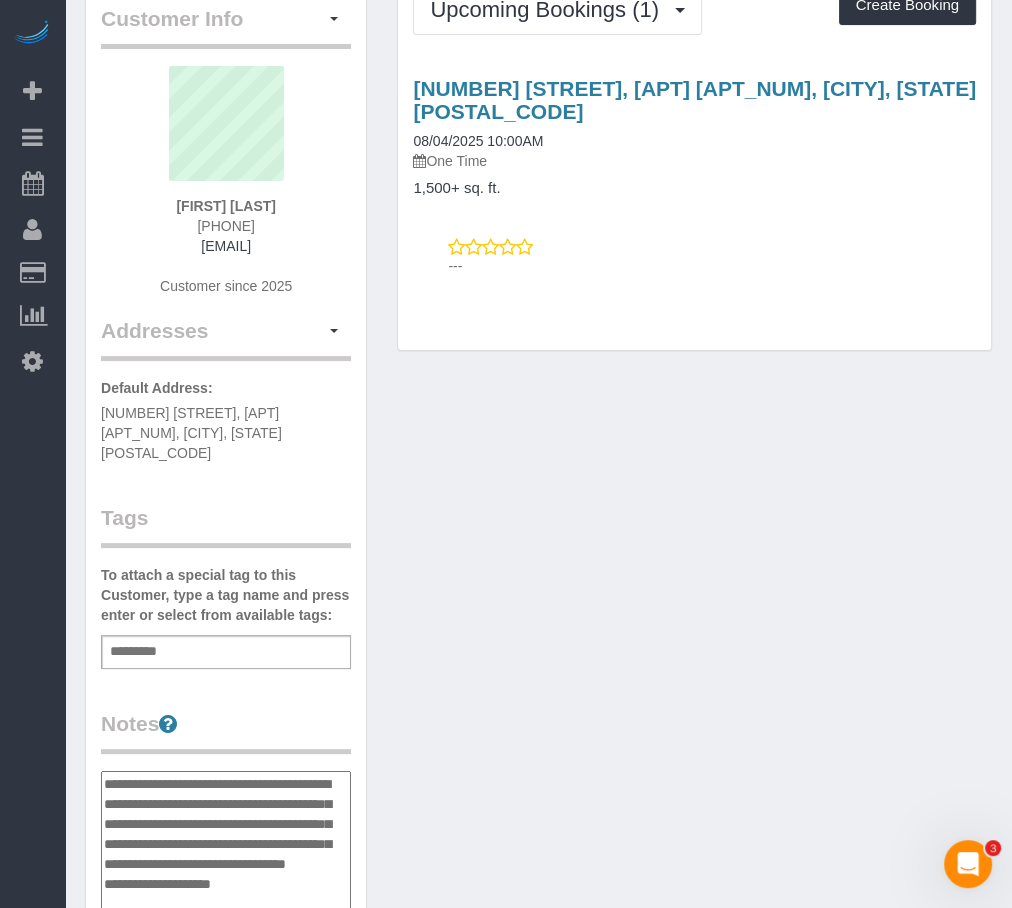 type on "**********" 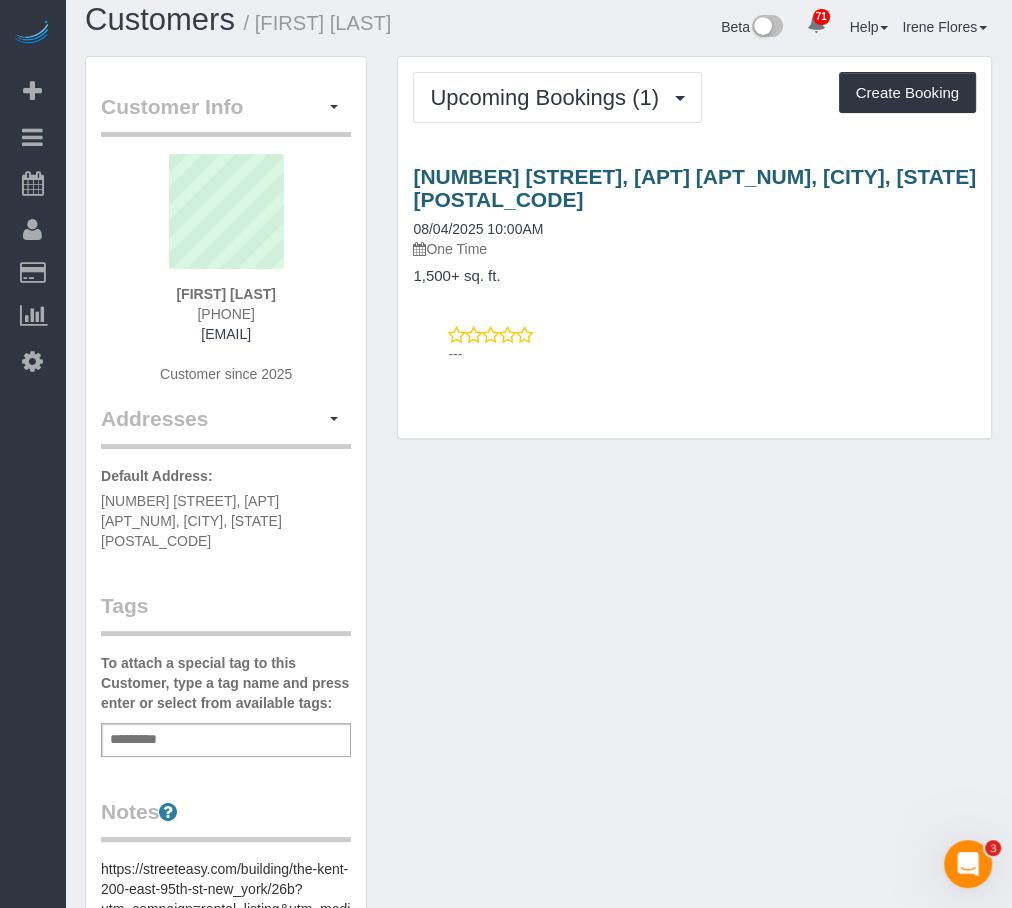 scroll, scrollTop: 0, scrollLeft: 0, axis: both 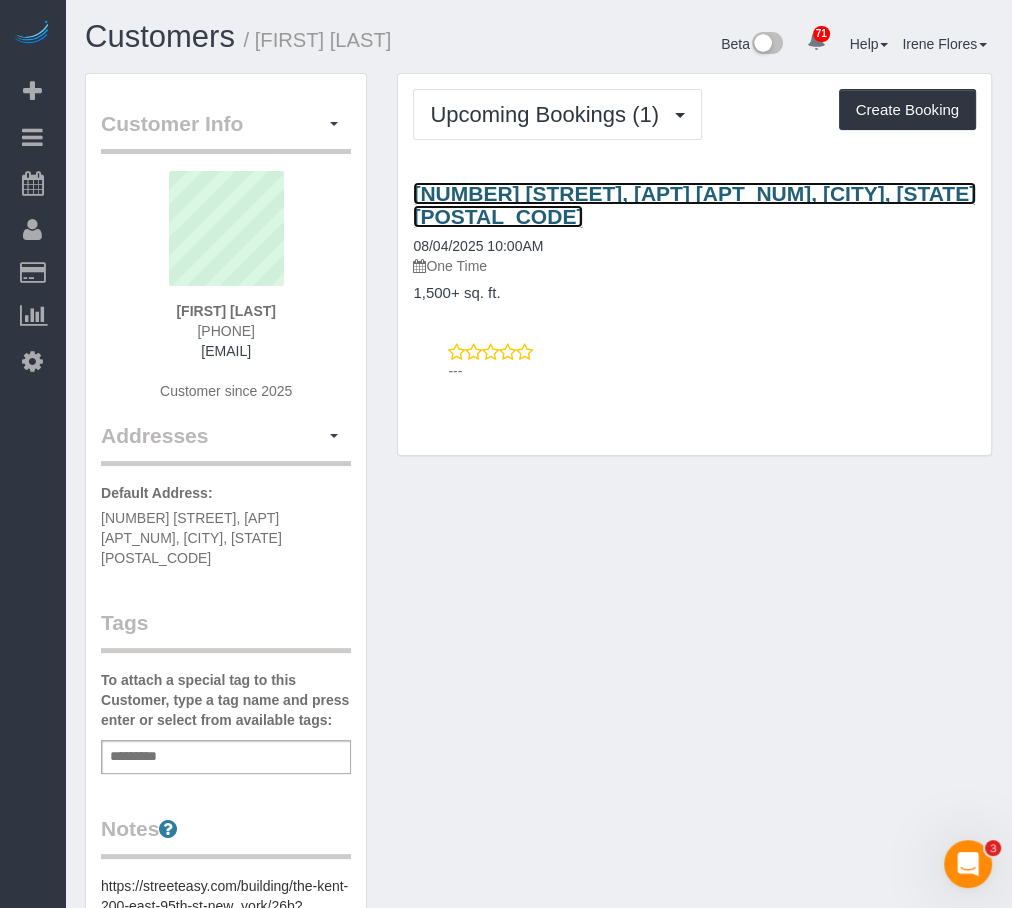 click on "[NUMBER] [STREET], [APT] [APT_NUM], [CITY], [STATE] [POSTAL_CODE]" at bounding box center [694, 205] 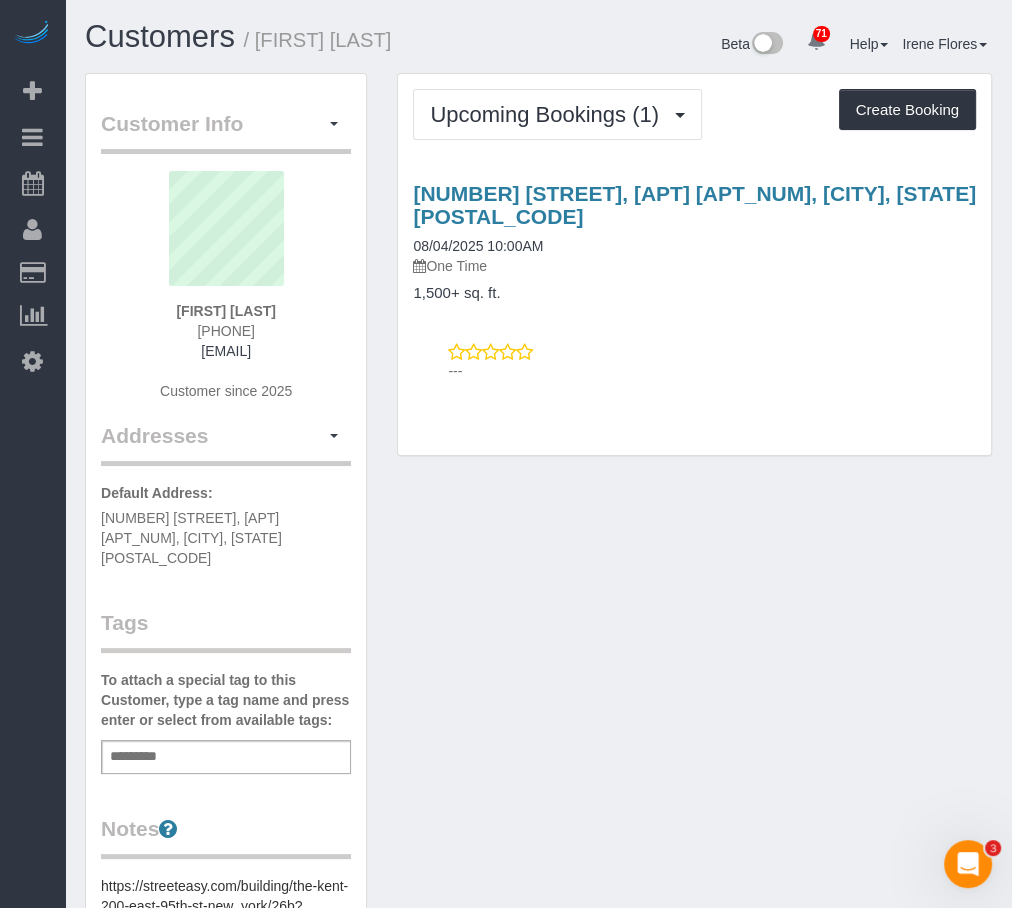 click on "Add a tag" at bounding box center [226, 757] 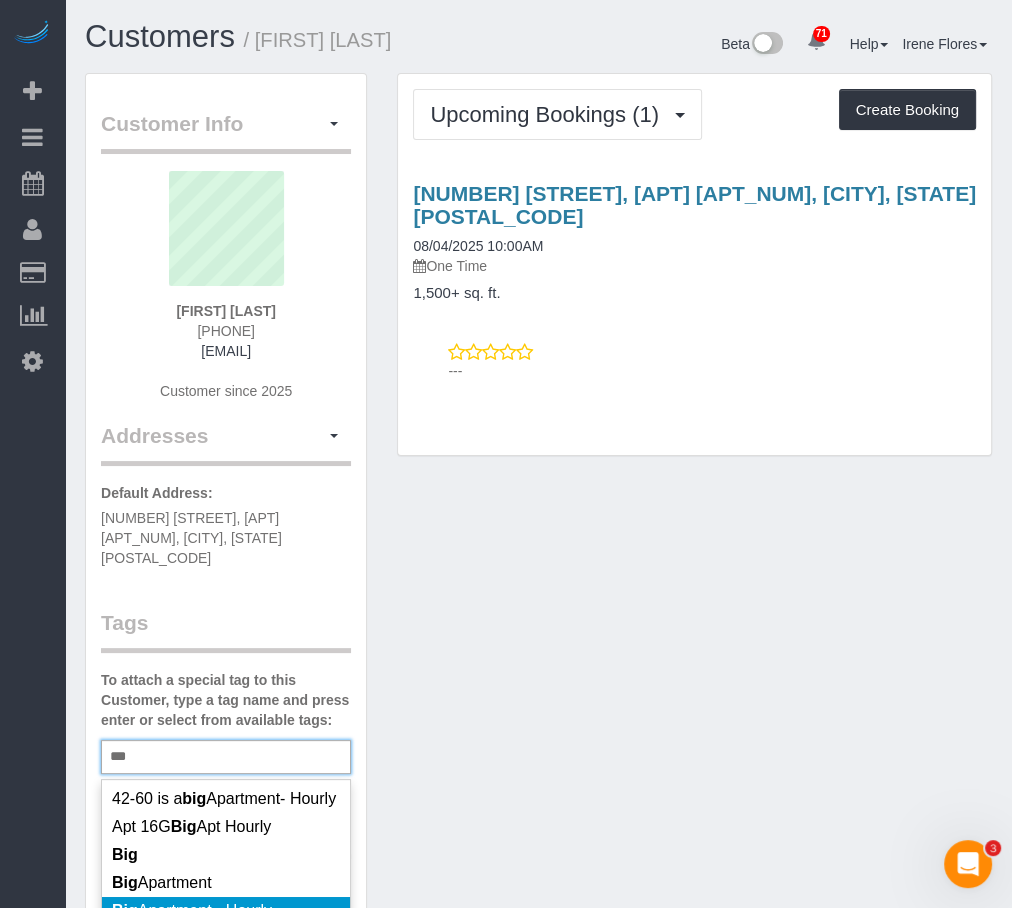 type on "***" 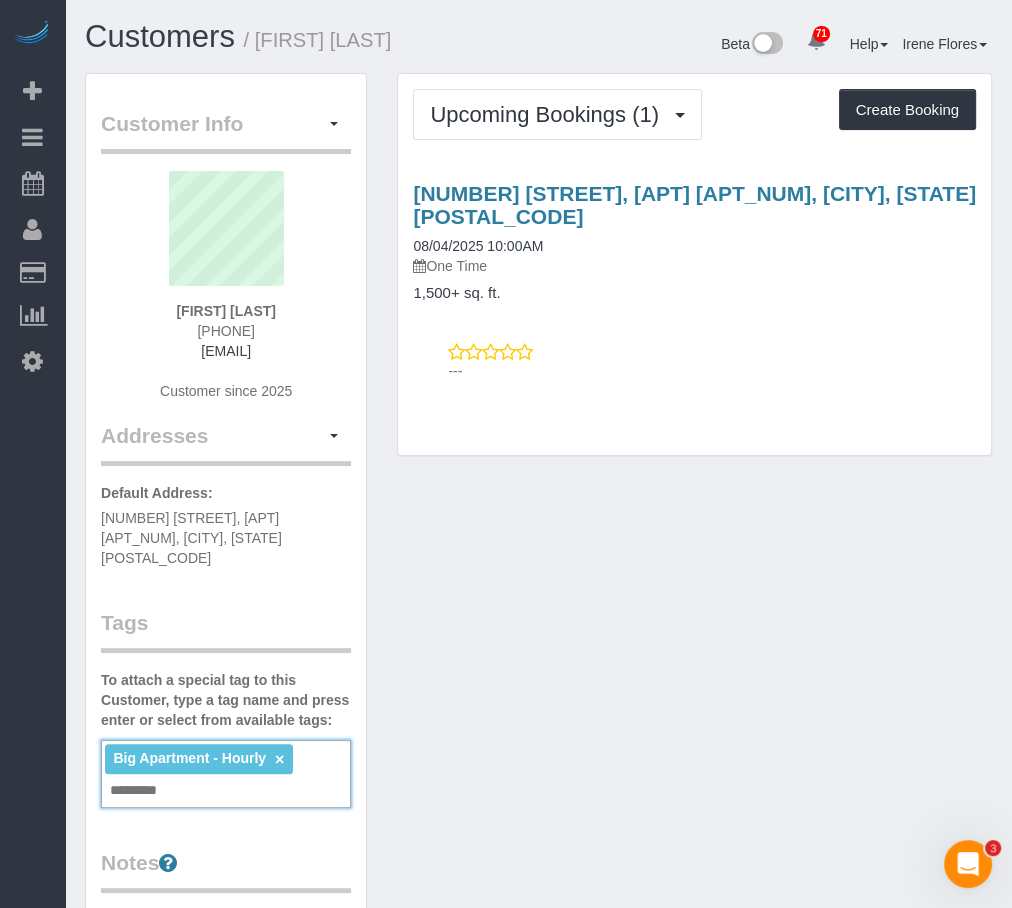 click on "Customer Info
Edit Contact Info
Send Message
Email Preferences
Special Sales Tax
View Changes
Mark as Unconfirmed
Block this Customer
Archive Account
Delete Account
[FIRST] [LAST]
([PHONE])" at bounding box center [538, 860] 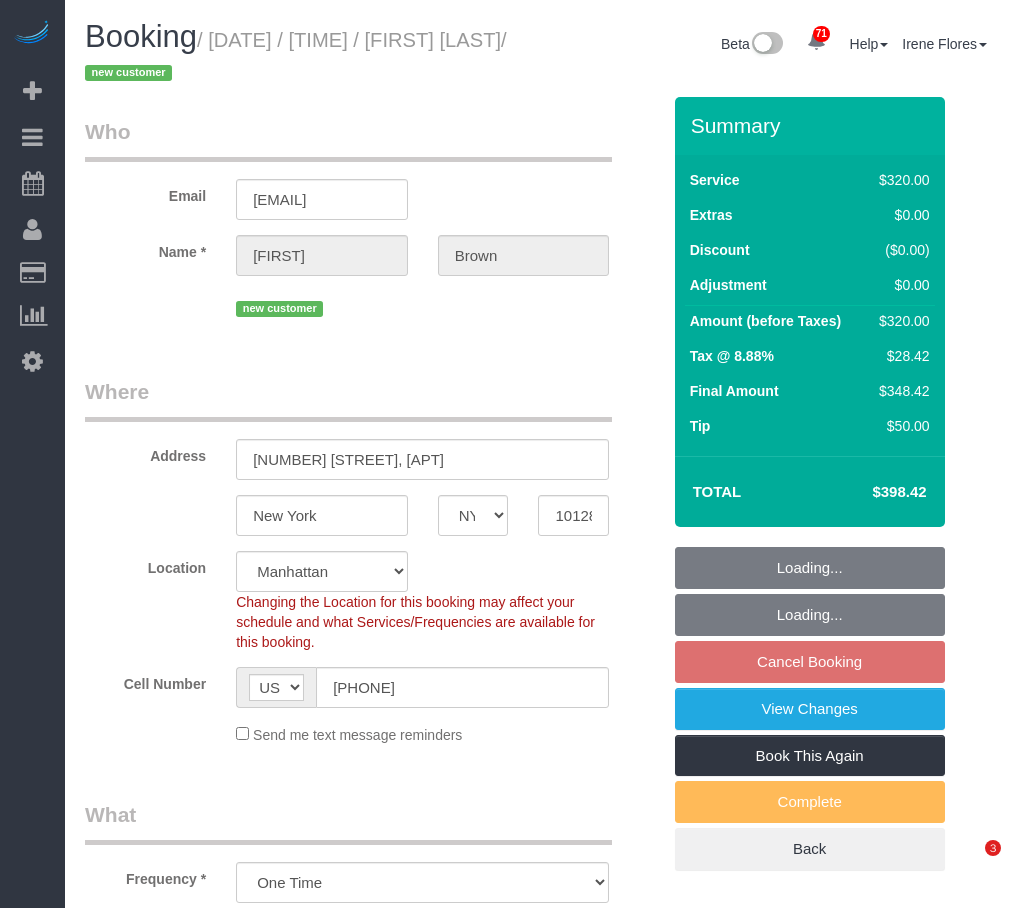 select on "NY" 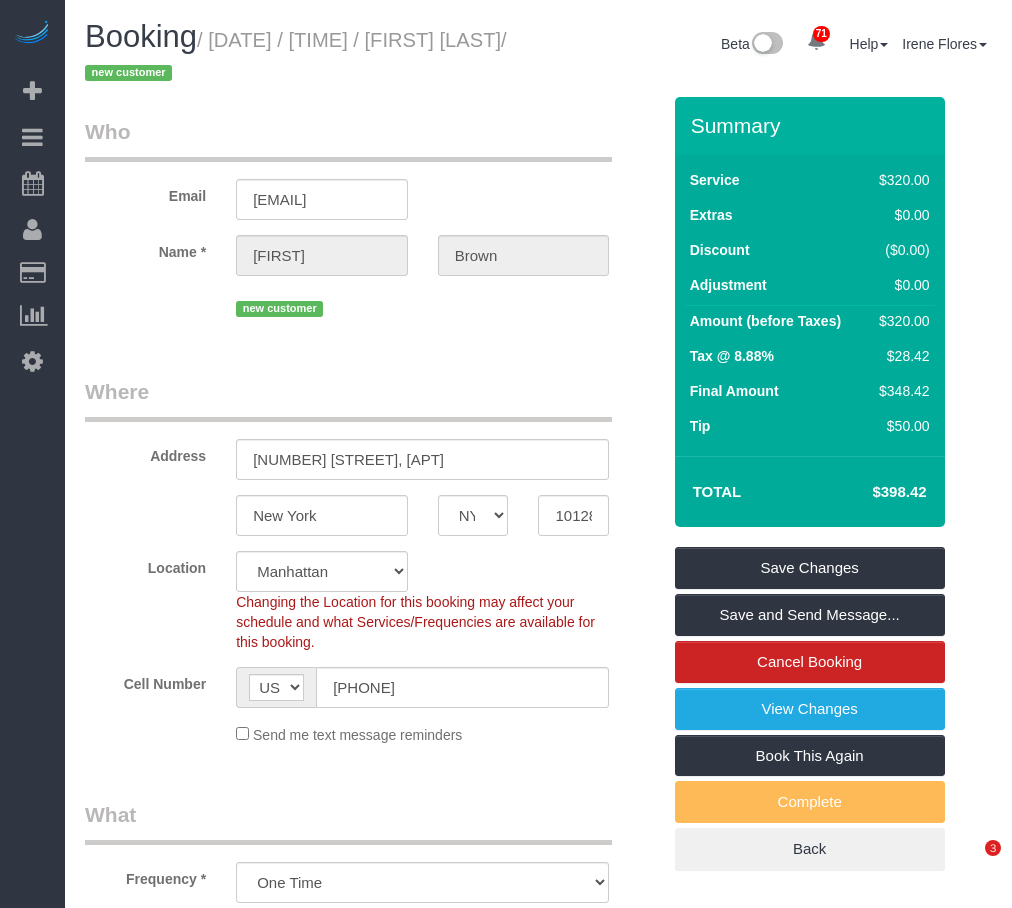 scroll, scrollTop: 0, scrollLeft: 0, axis: both 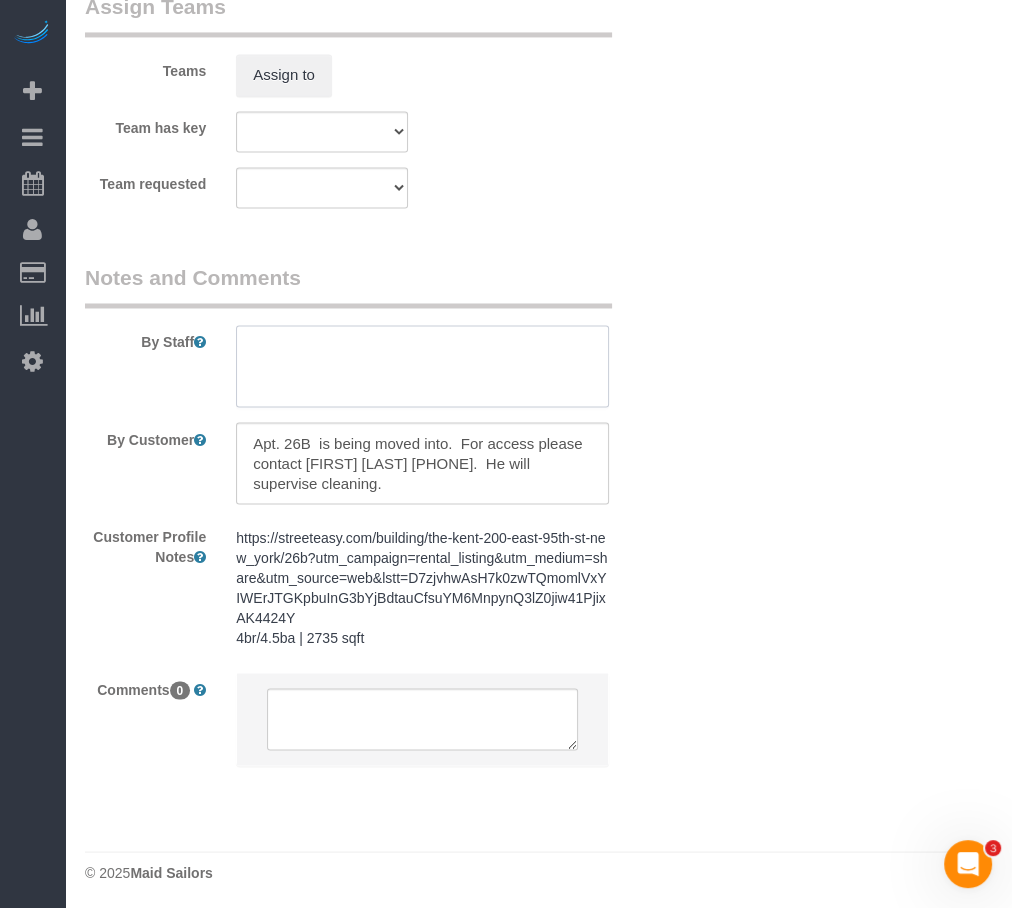 drag, startPoint x: 456, startPoint y: 340, endPoint x: 440, endPoint y: 392, distance: 54.405884 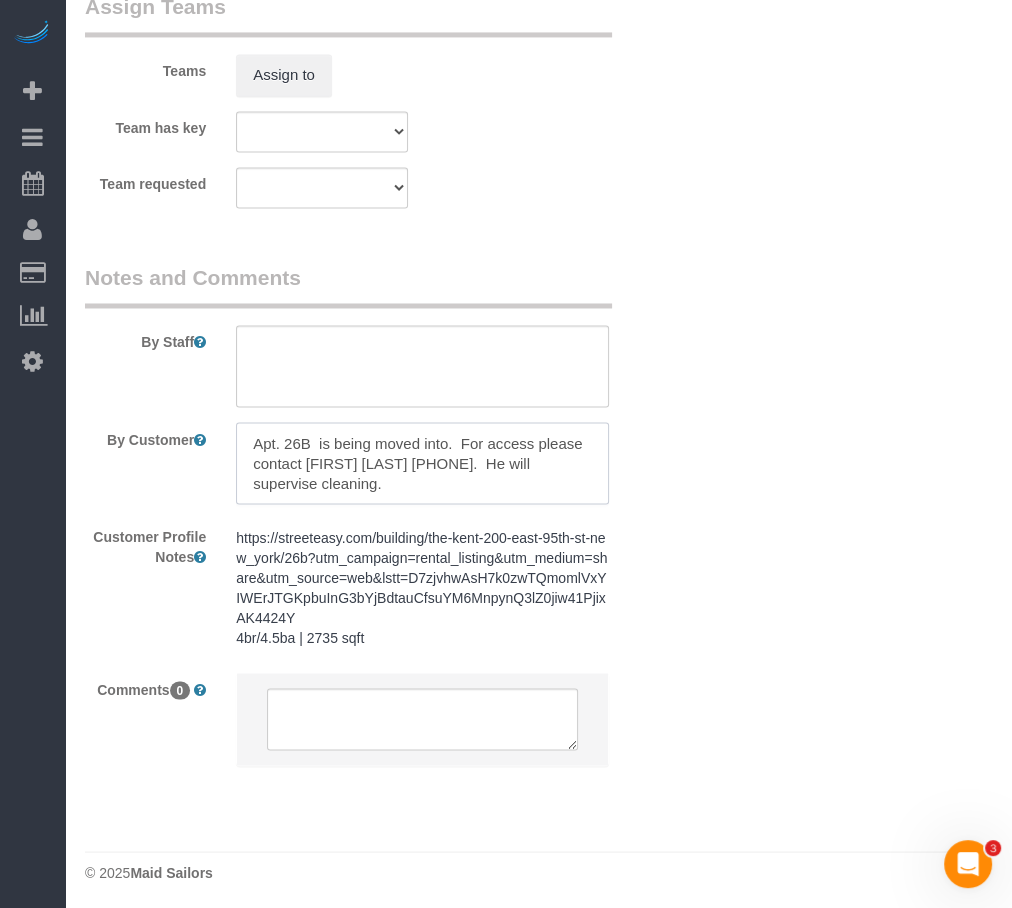 click at bounding box center (422, 463) 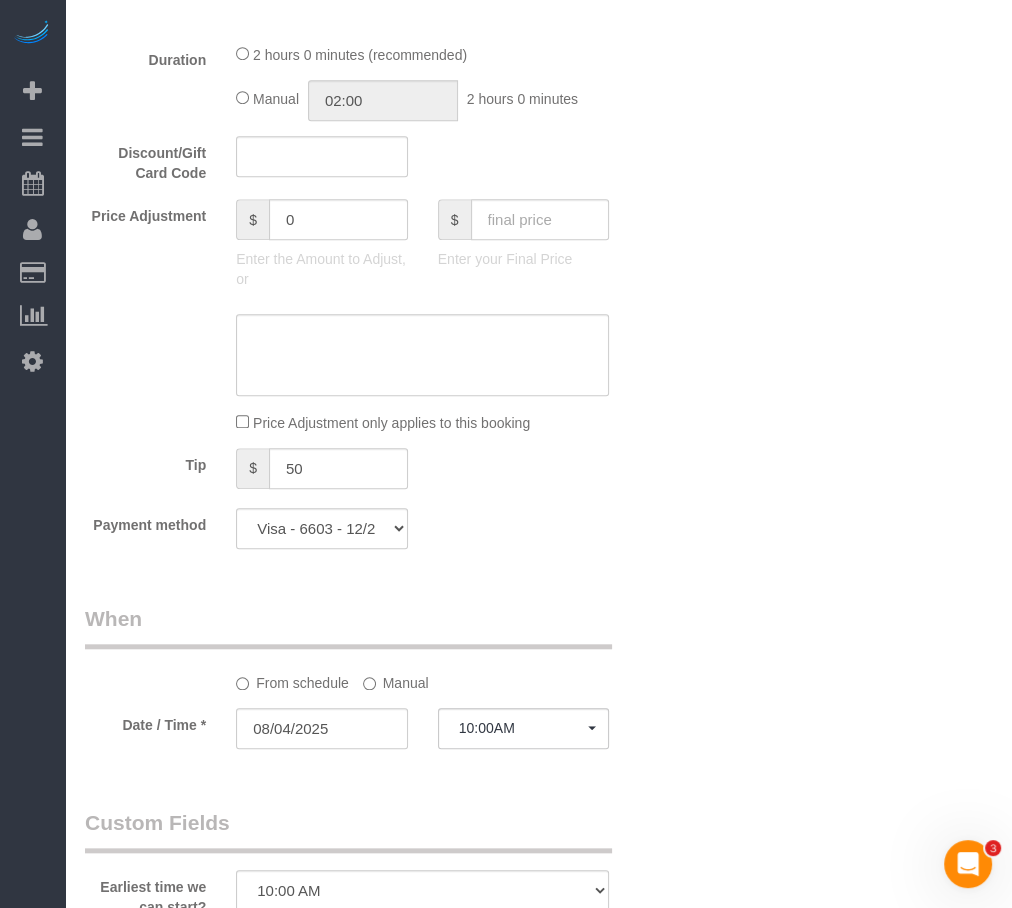 scroll, scrollTop: 921, scrollLeft: 0, axis: vertical 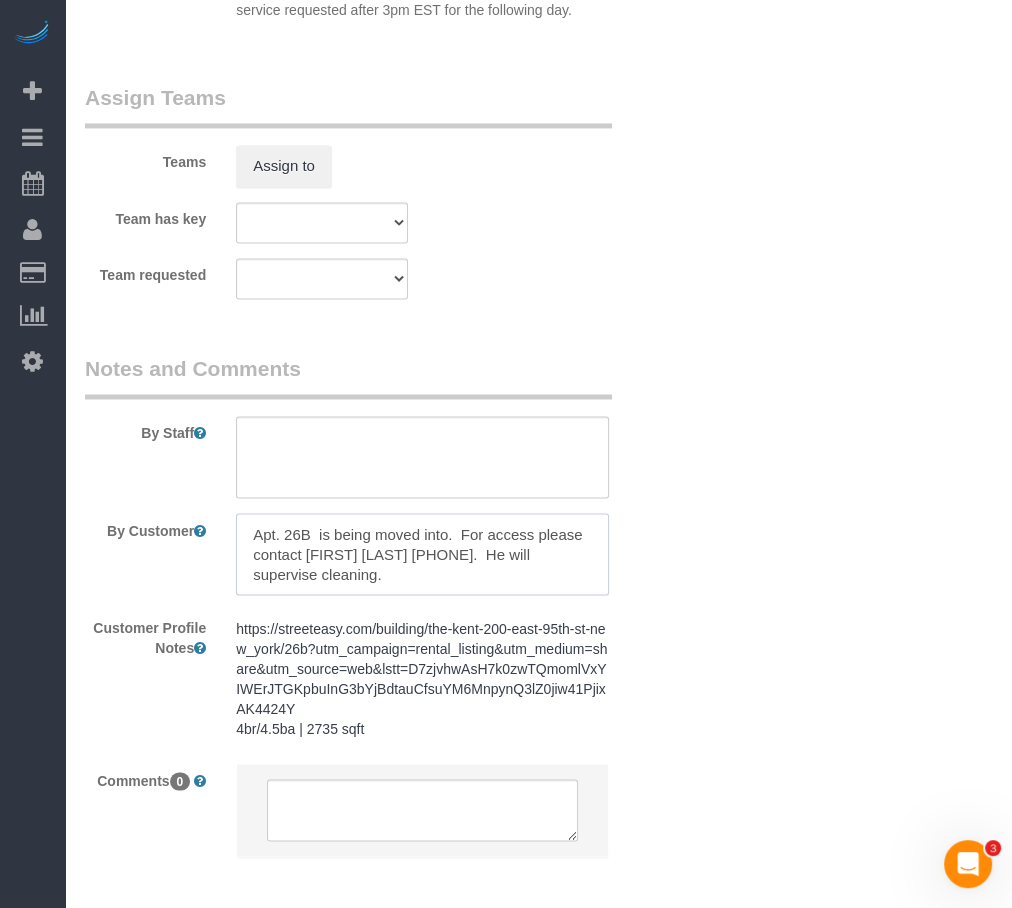 click at bounding box center [422, 554] 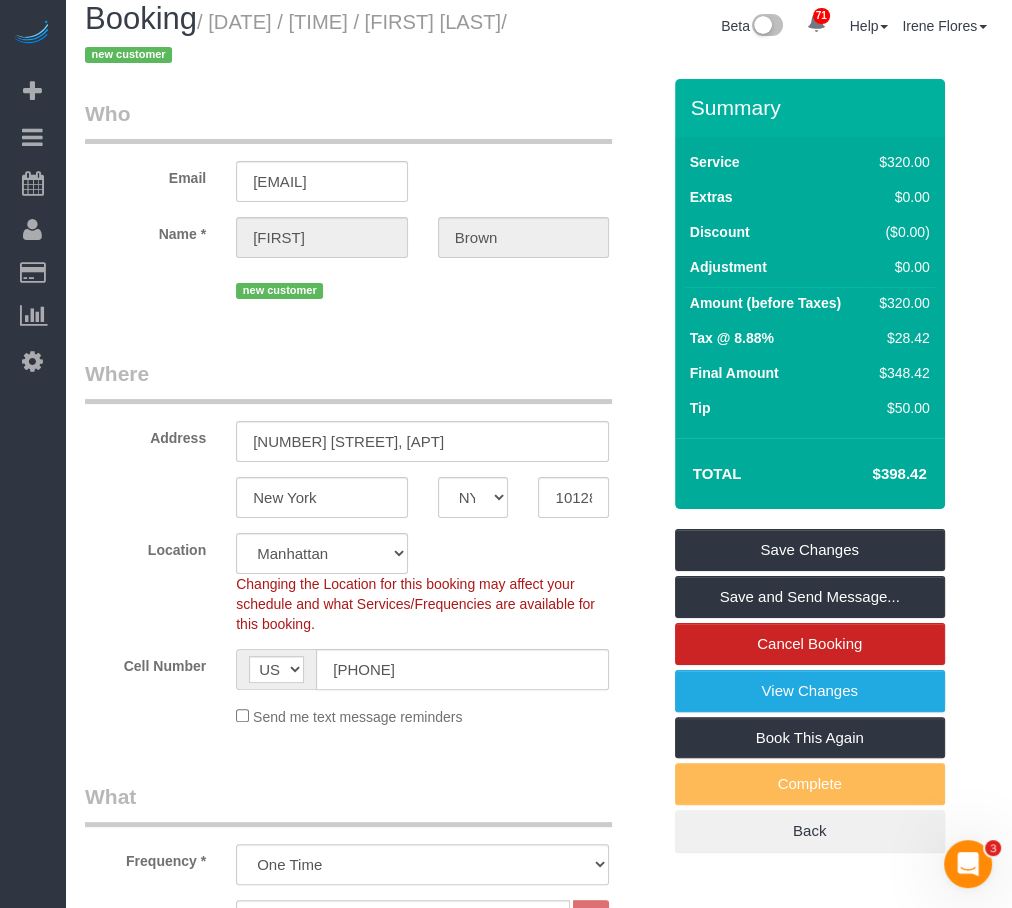 scroll, scrollTop: 0, scrollLeft: 0, axis: both 